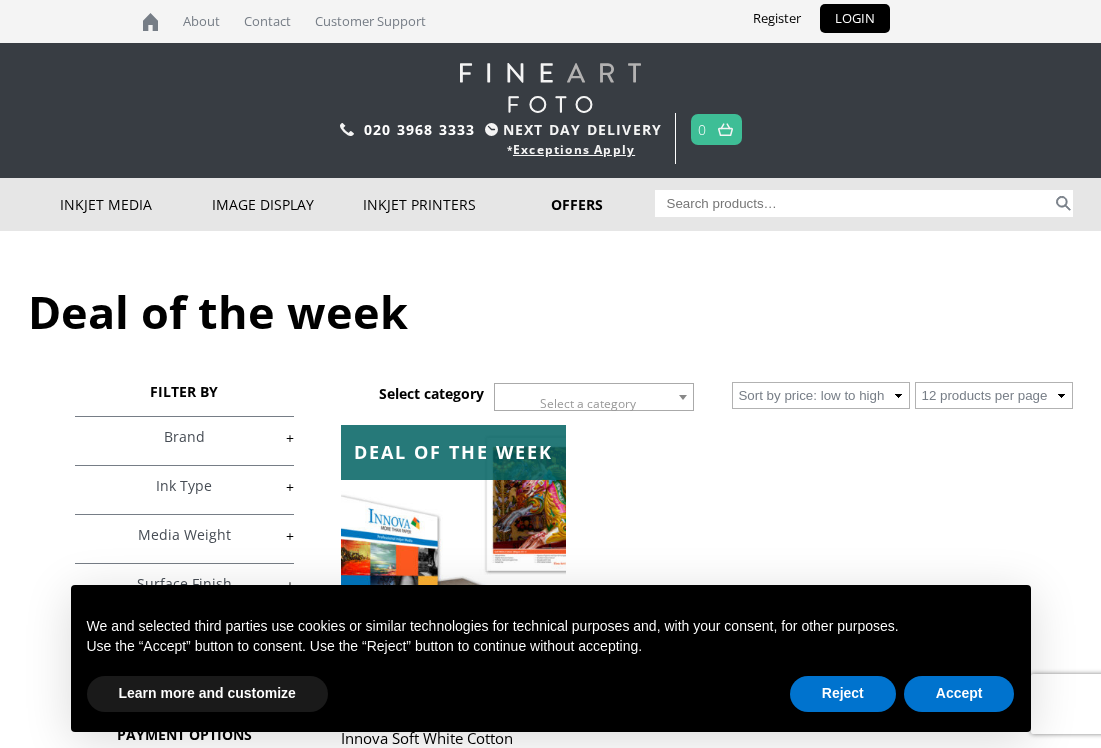 scroll, scrollTop: 0, scrollLeft: 0, axis: both 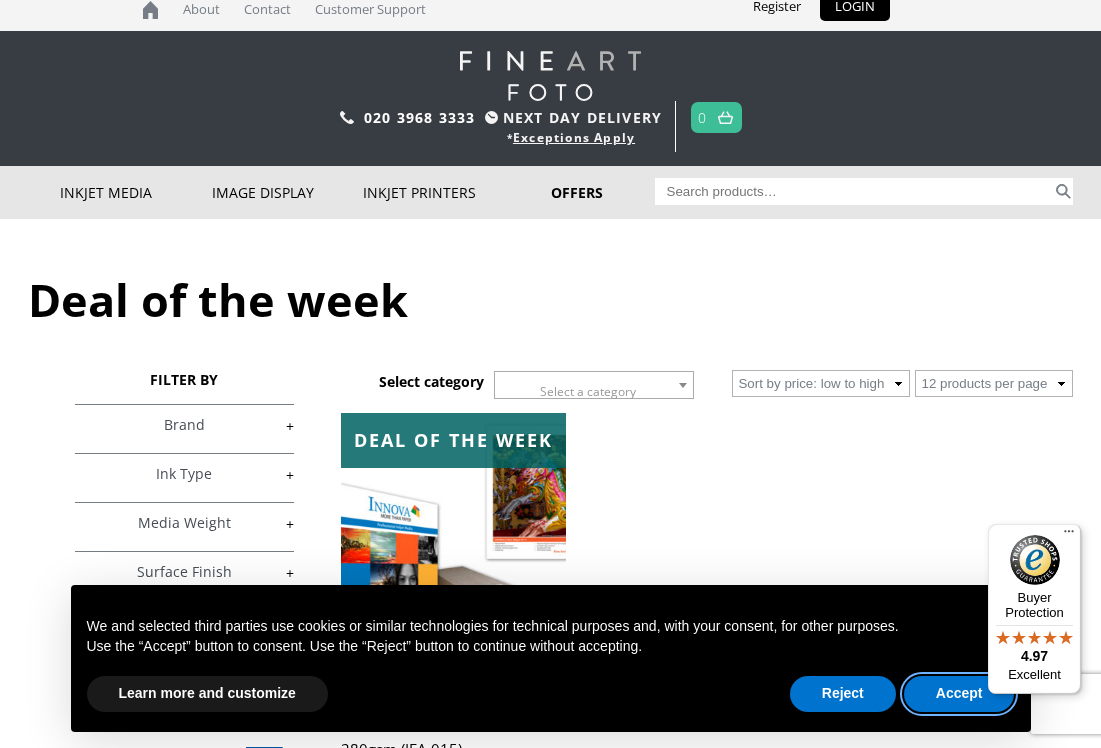 click on "Accept" at bounding box center (959, 694) 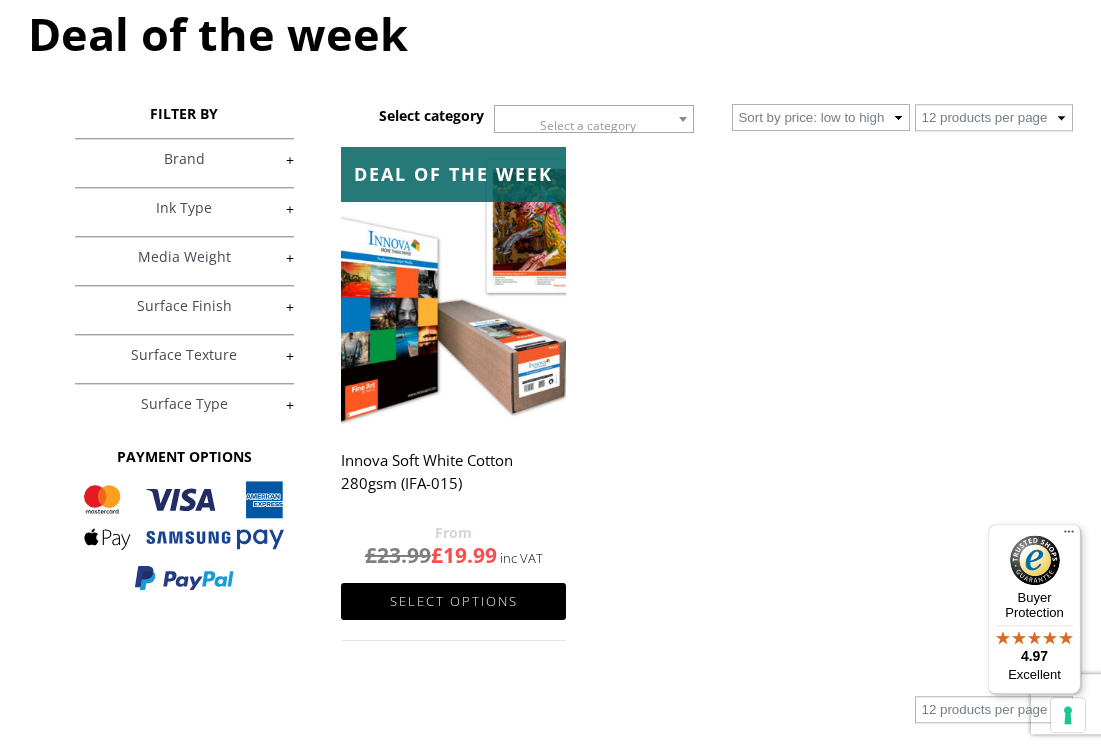 scroll, scrollTop: 278, scrollLeft: 0, axis: vertical 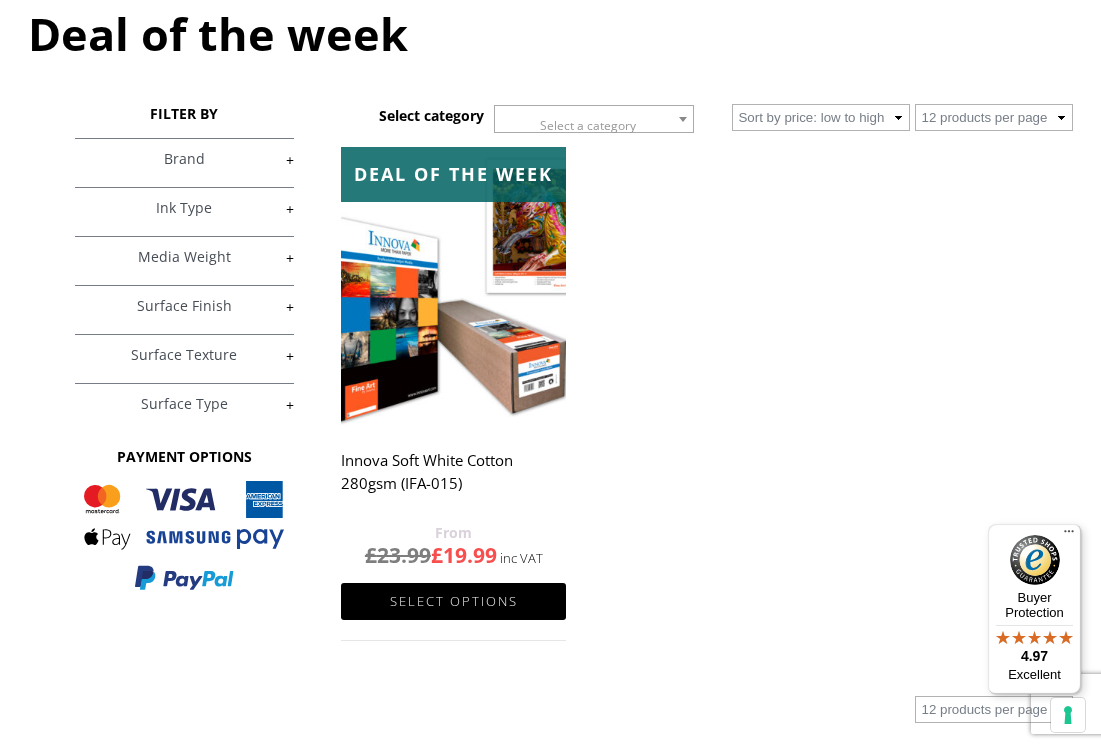 click on "Select options" at bounding box center [453, 601] 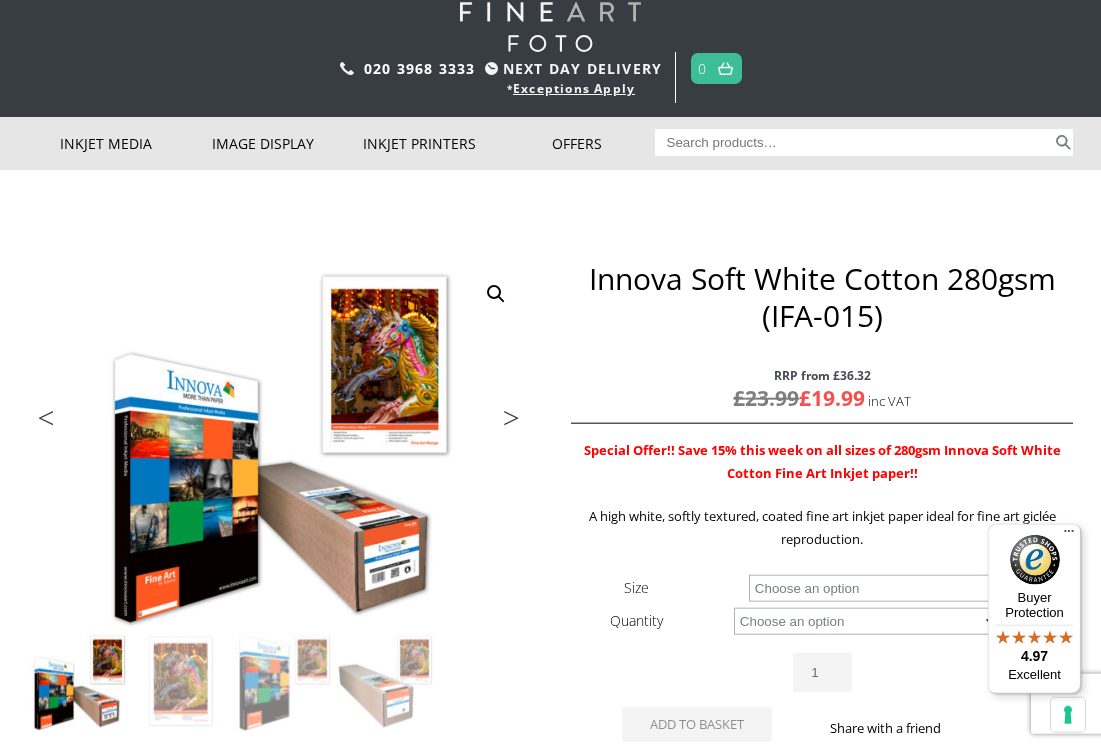 scroll, scrollTop: 0, scrollLeft: 0, axis: both 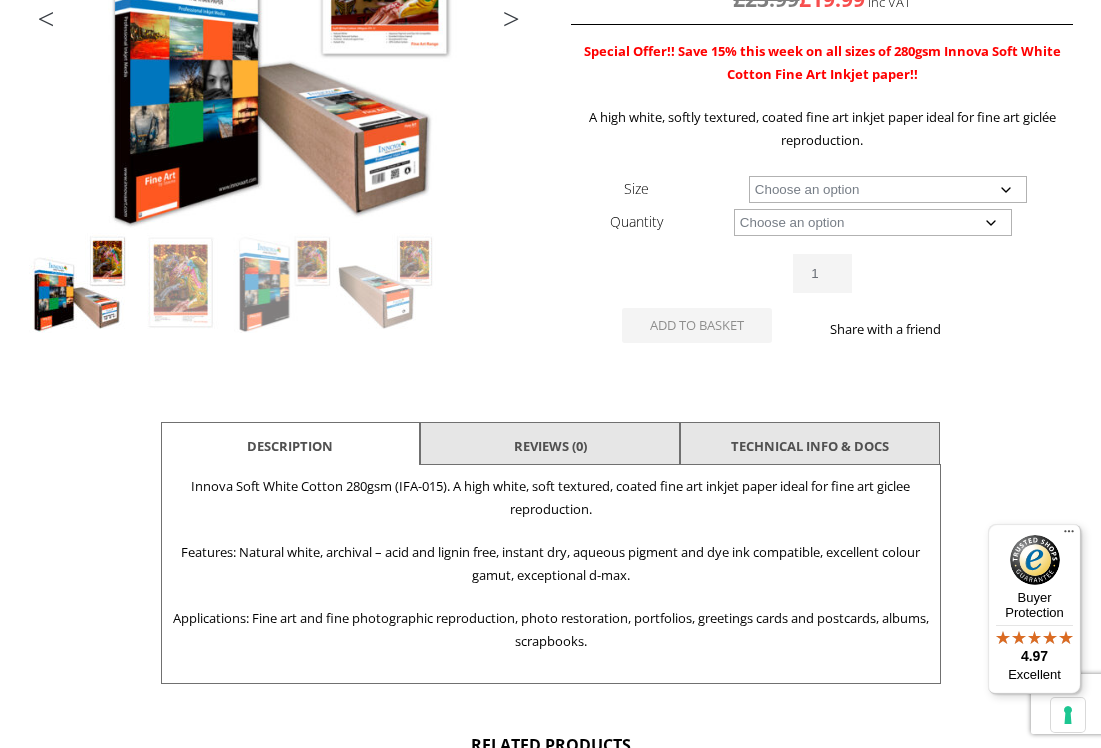 click on "Choose an option A4 Sheet A3 Sheet A3+ Sheet A2 Sheet 17" Wide Roll 24" Wide Roll 36" Wide Roll 44" Wide Roll 60" Wide Roll" 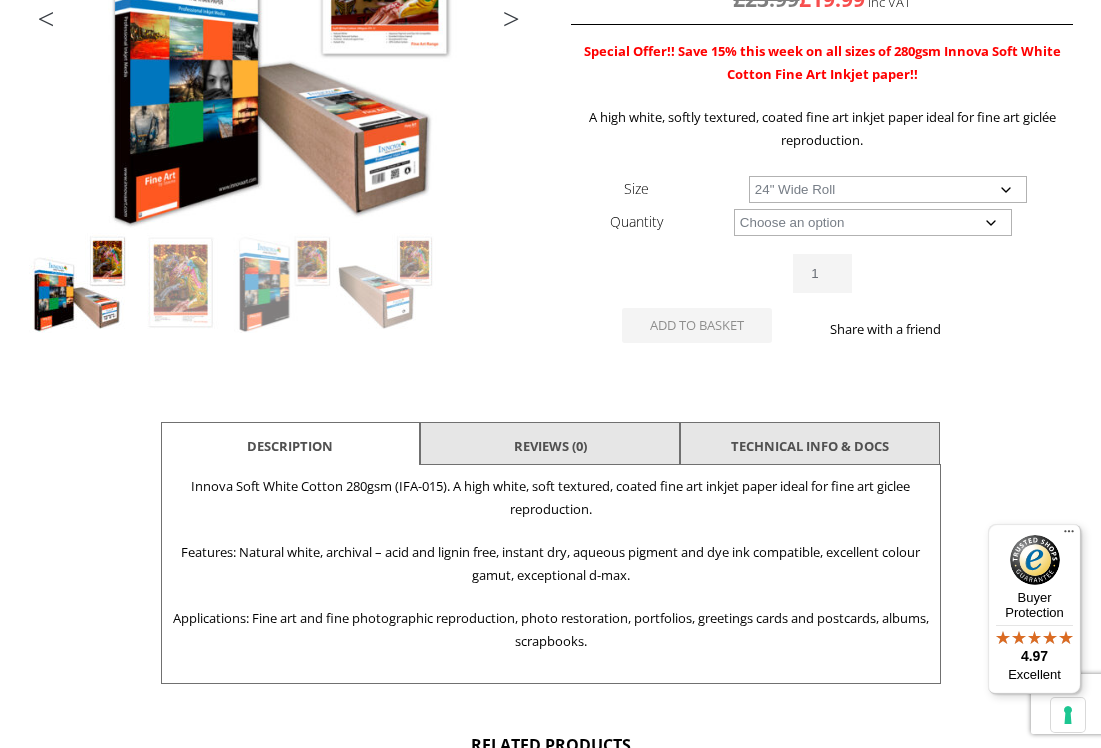 select on "24-wide-roll" 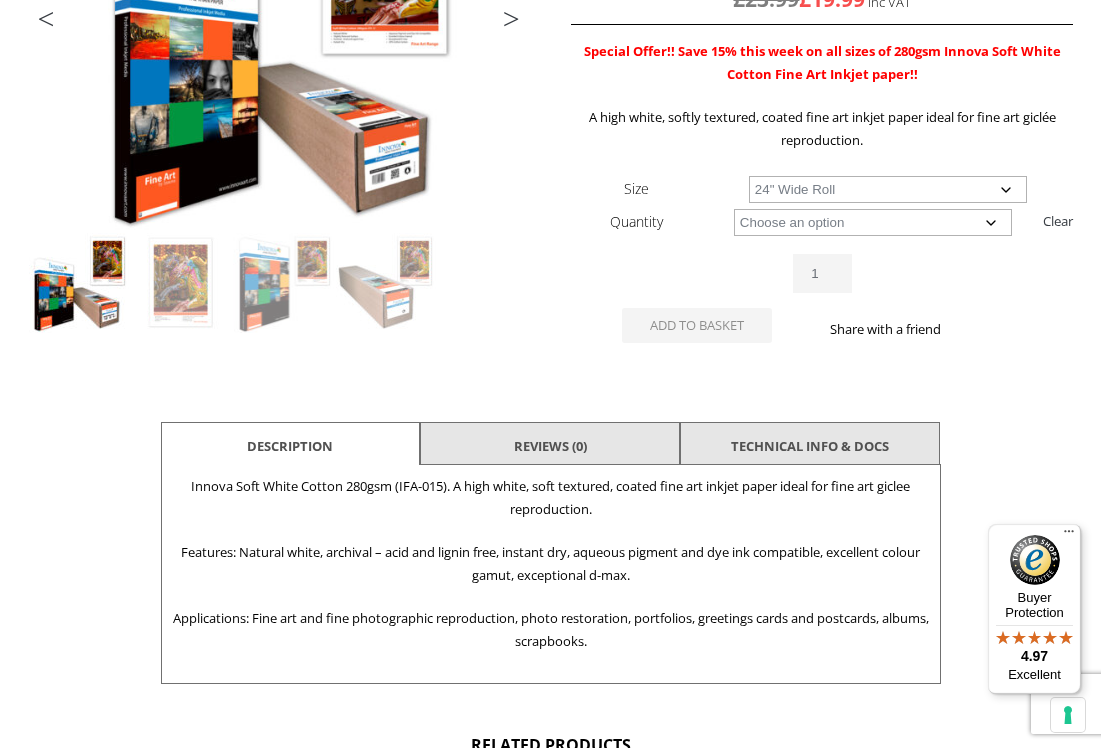 click on "Choose an option 15m" 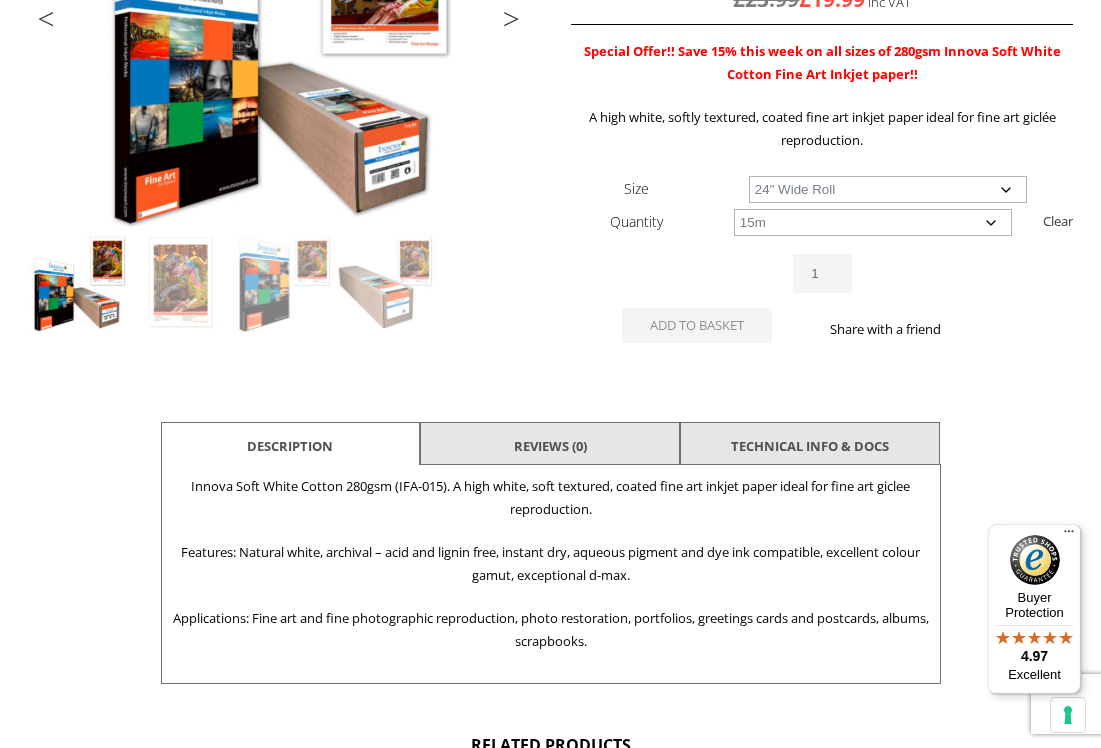 select on "24-wide-roll" 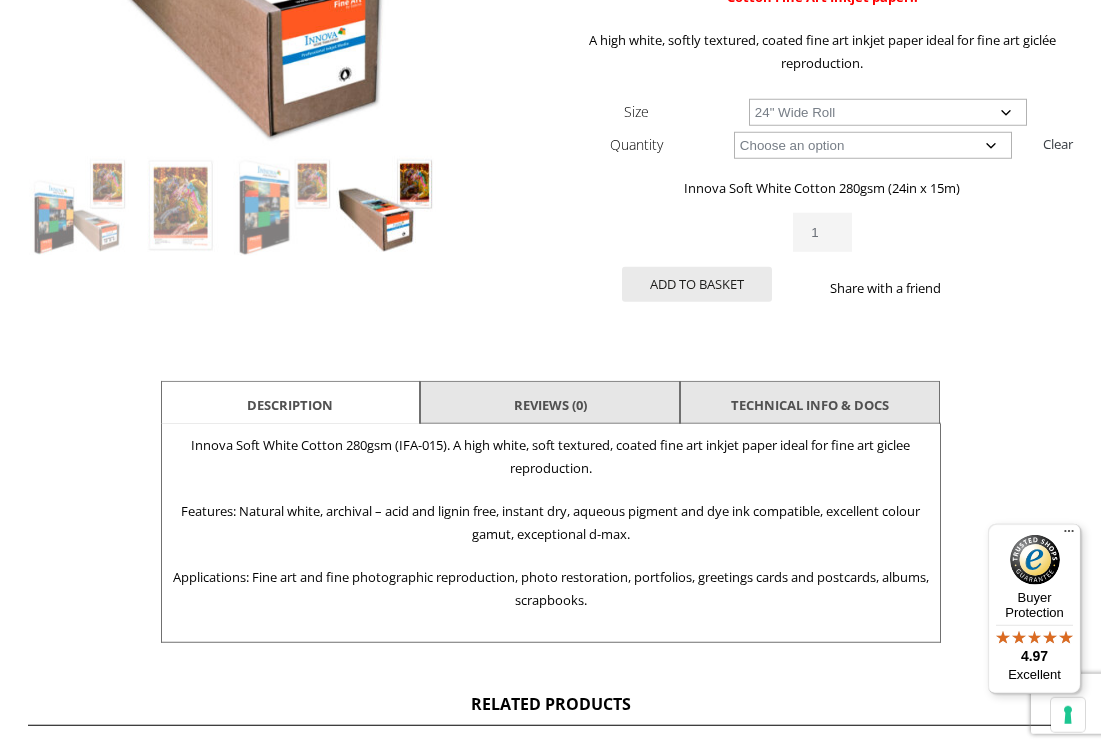 scroll, scrollTop: 538, scrollLeft: 0, axis: vertical 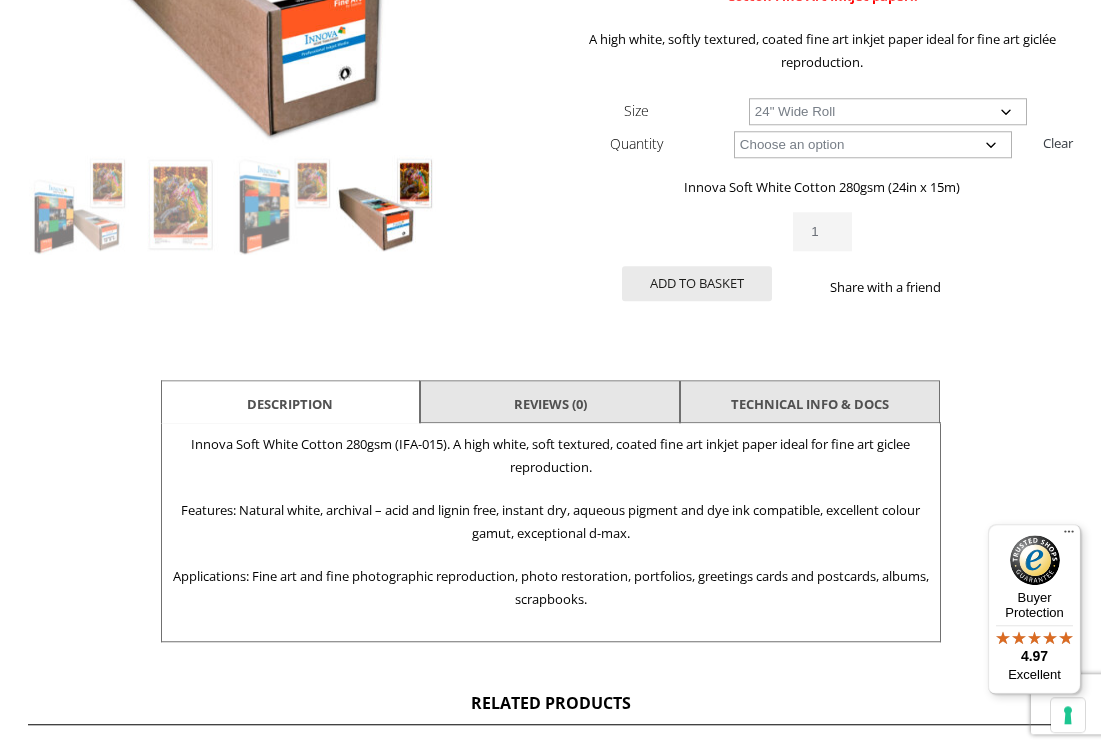 click on "Add to basket" 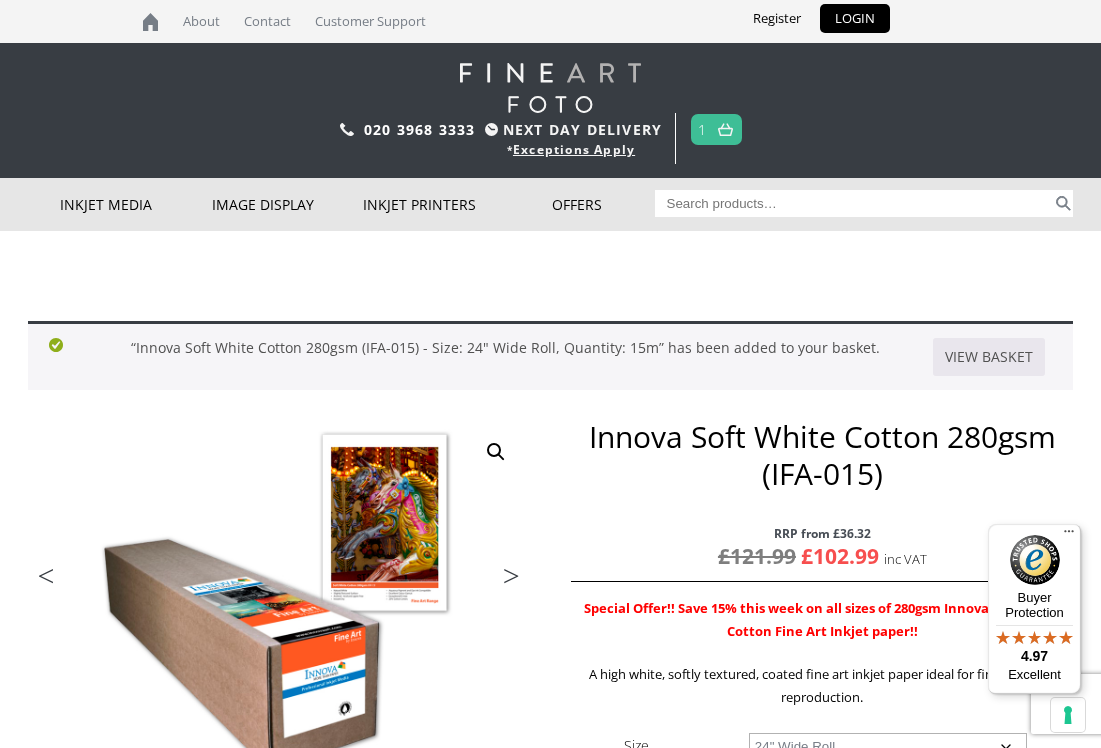 scroll, scrollTop: 2, scrollLeft: 0, axis: vertical 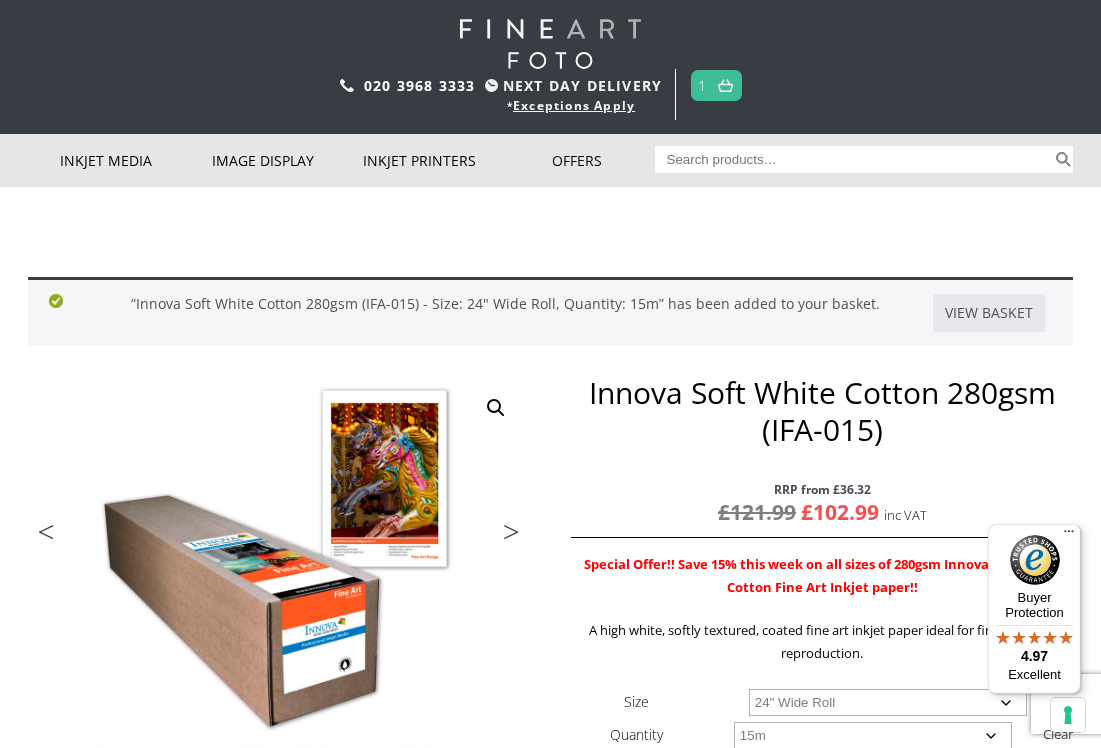 click on "View basket" at bounding box center (989, 313) 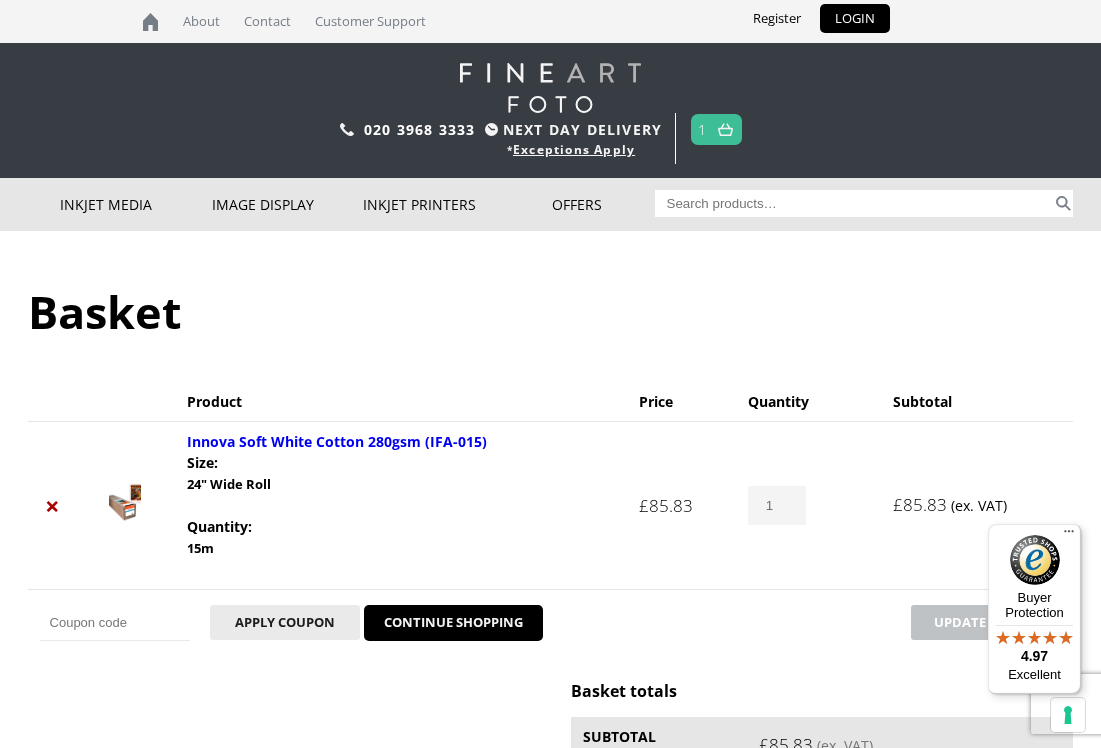 scroll, scrollTop: 2, scrollLeft: 0, axis: vertical 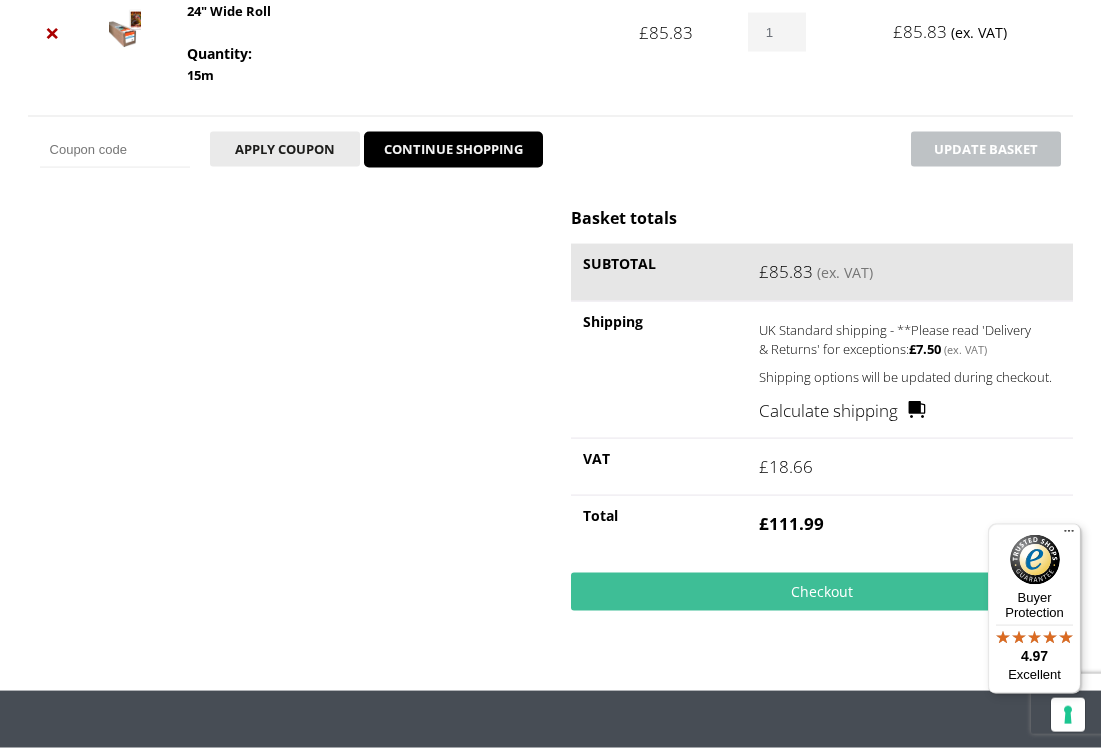 click on "Checkout" at bounding box center (822, 592) 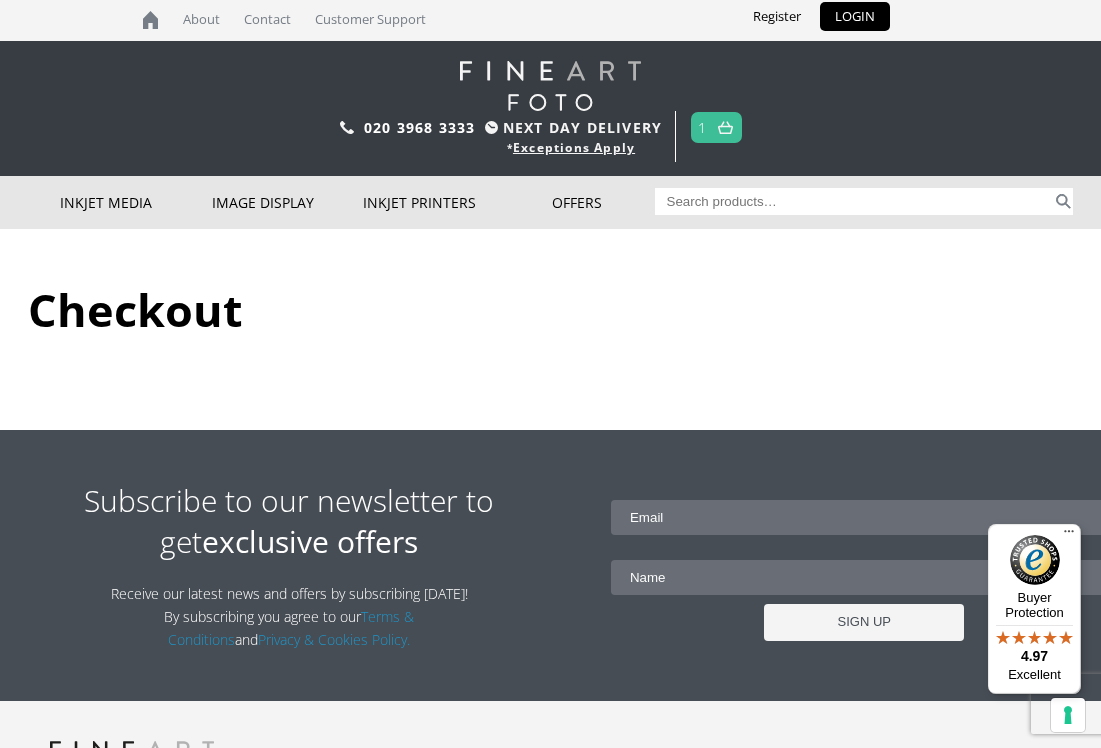 scroll, scrollTop: 0, scrollLeft: 0, axis: both 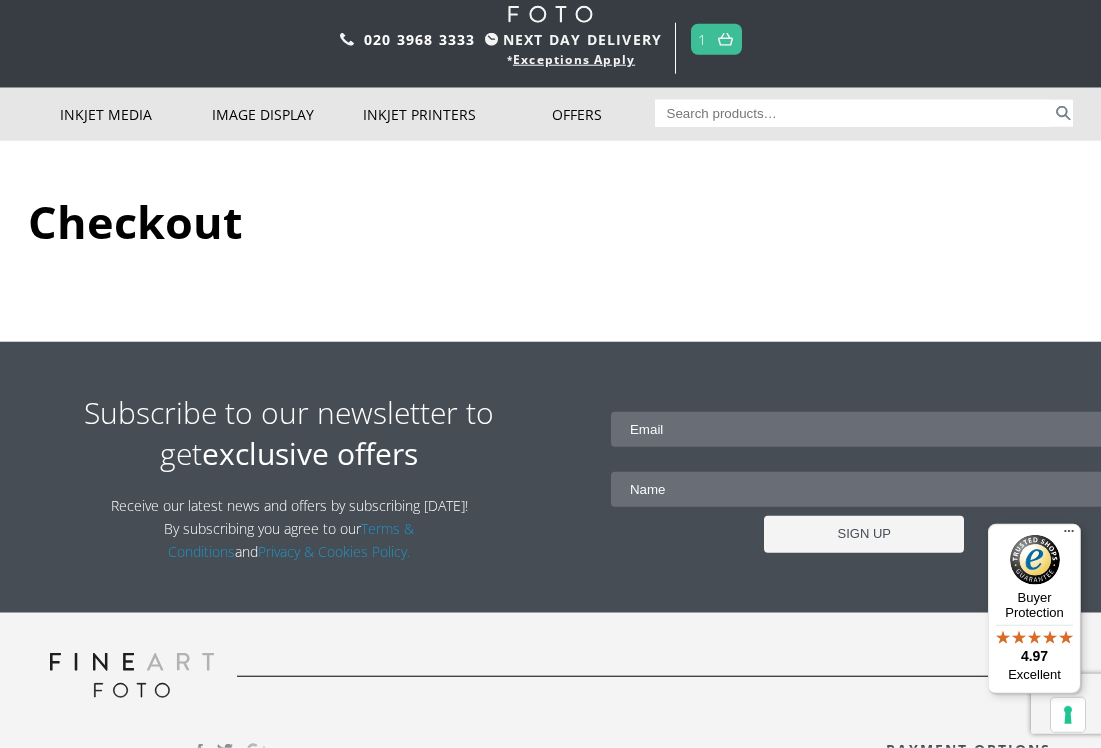 click at bounding box center [725, 39] 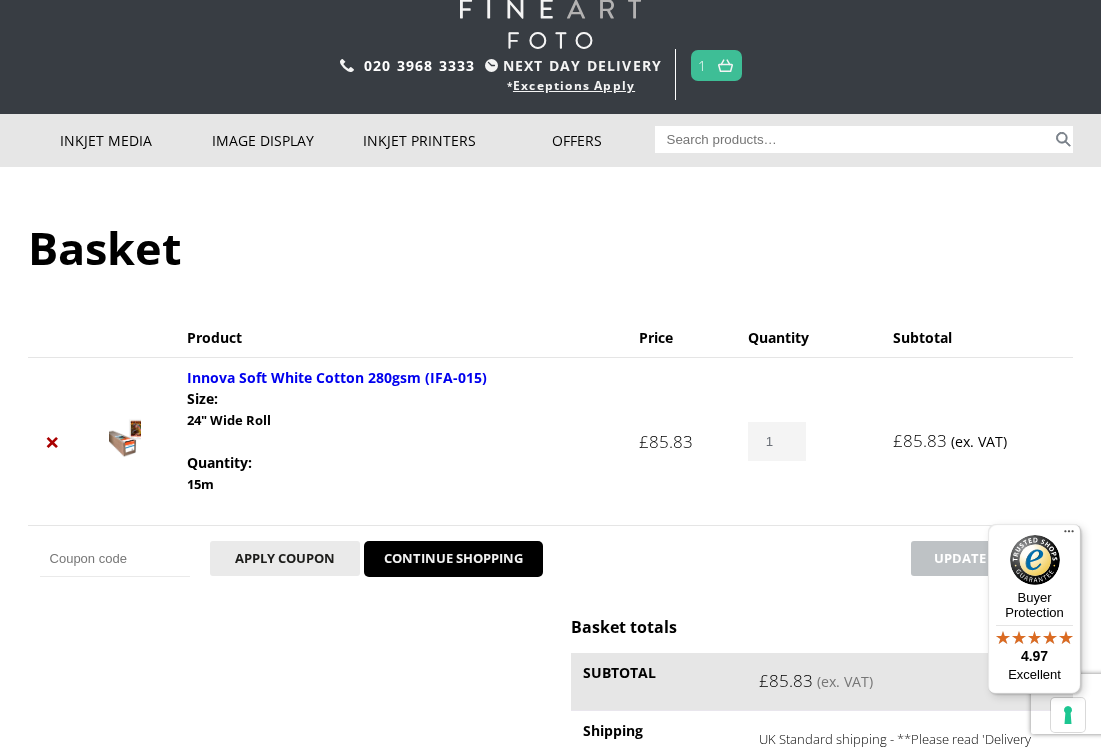 scroll, scrollTop: 0, scrollLeft: 0, axis: both 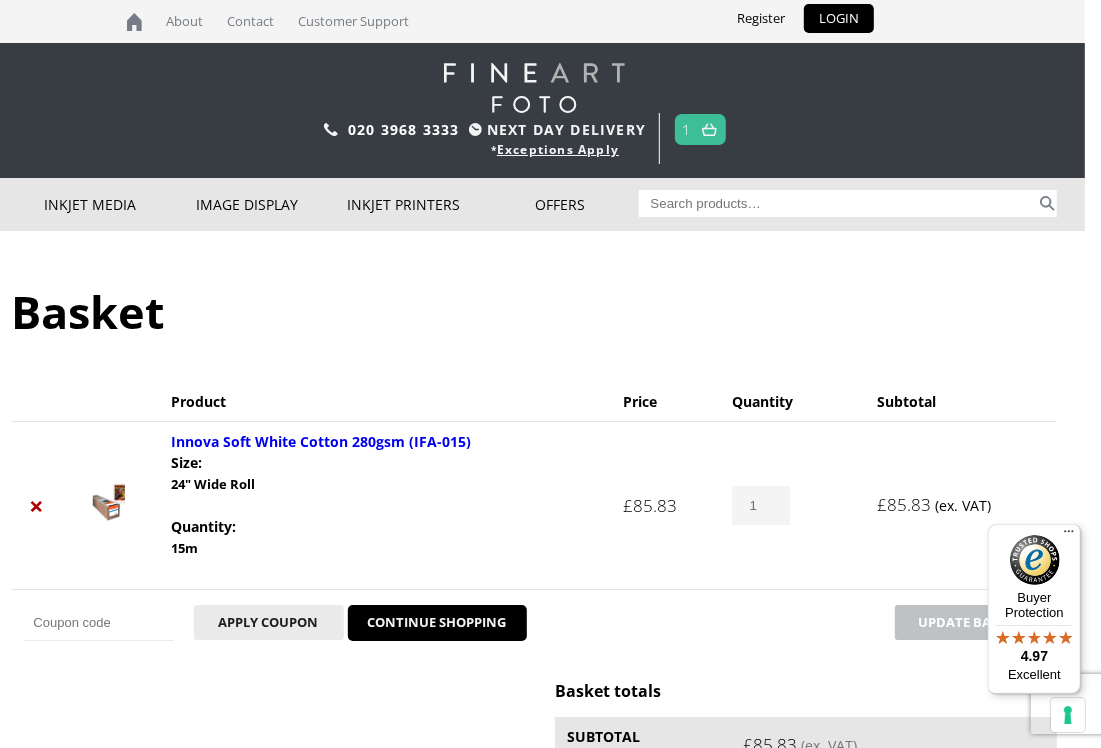 click on "LOGIN" at bounding box center [839, 18] 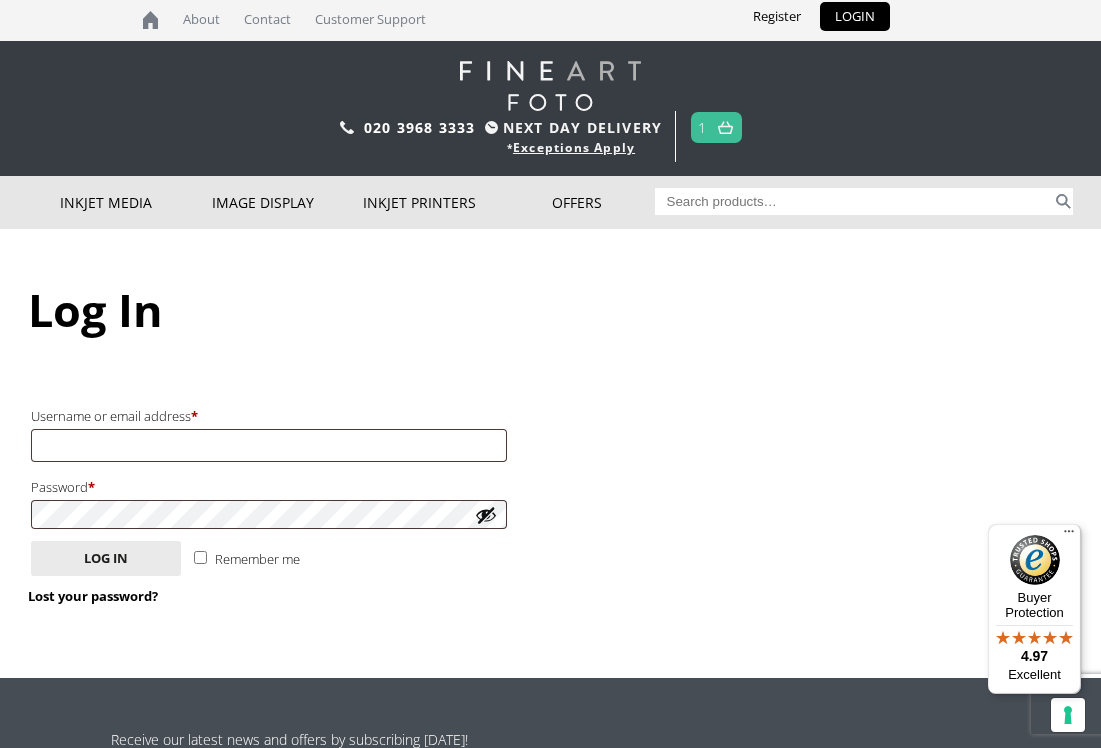 scroll, scrollTop: 2, scrollLeft: 0, axis: vertical 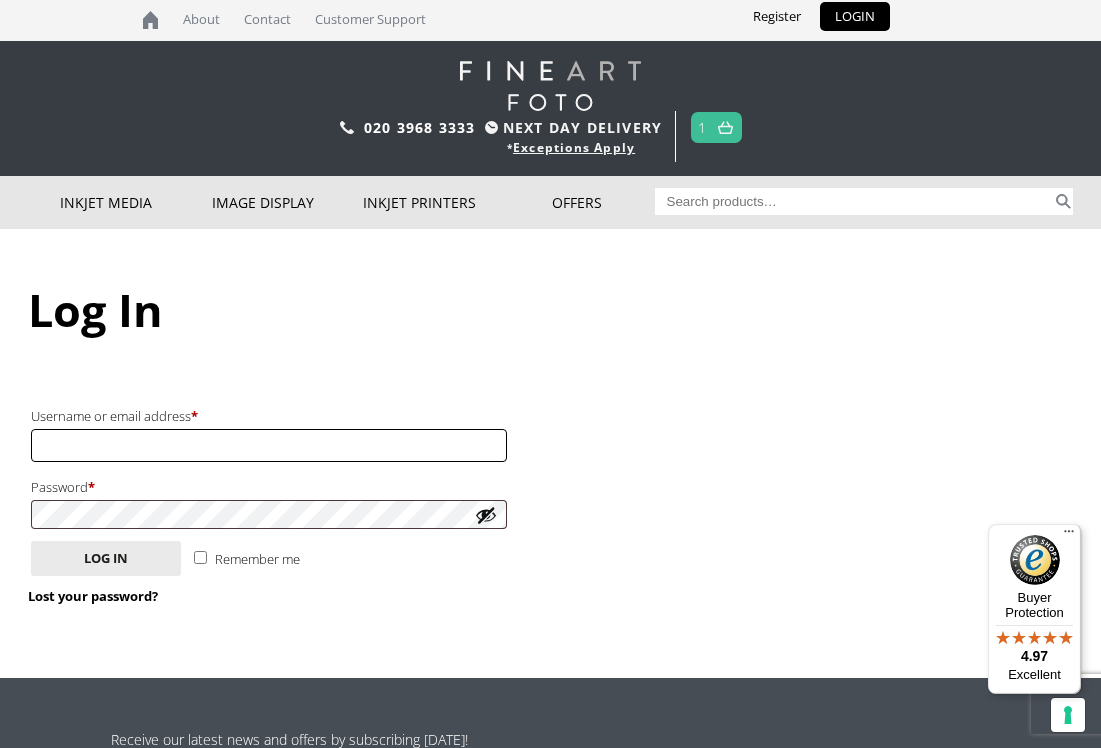 click on "Username or email address  * Required" at bounding box center [269, 445] 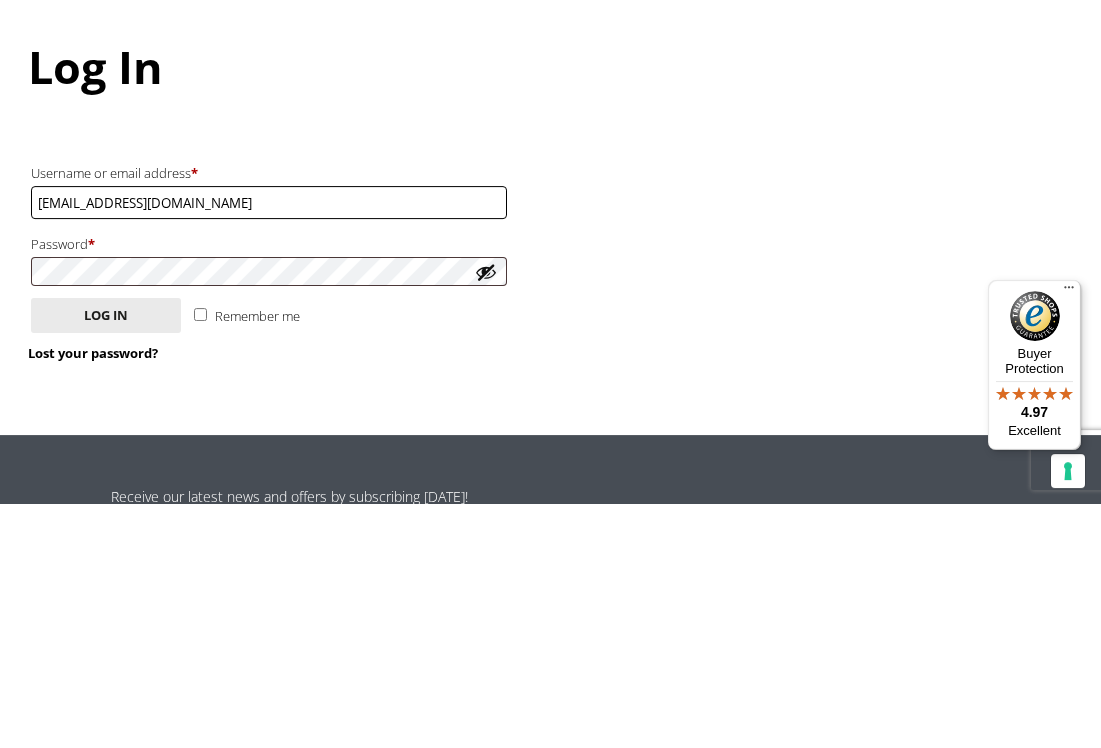 type on "[EMAIL_ADDRESS][DOMAIN_NAME]" 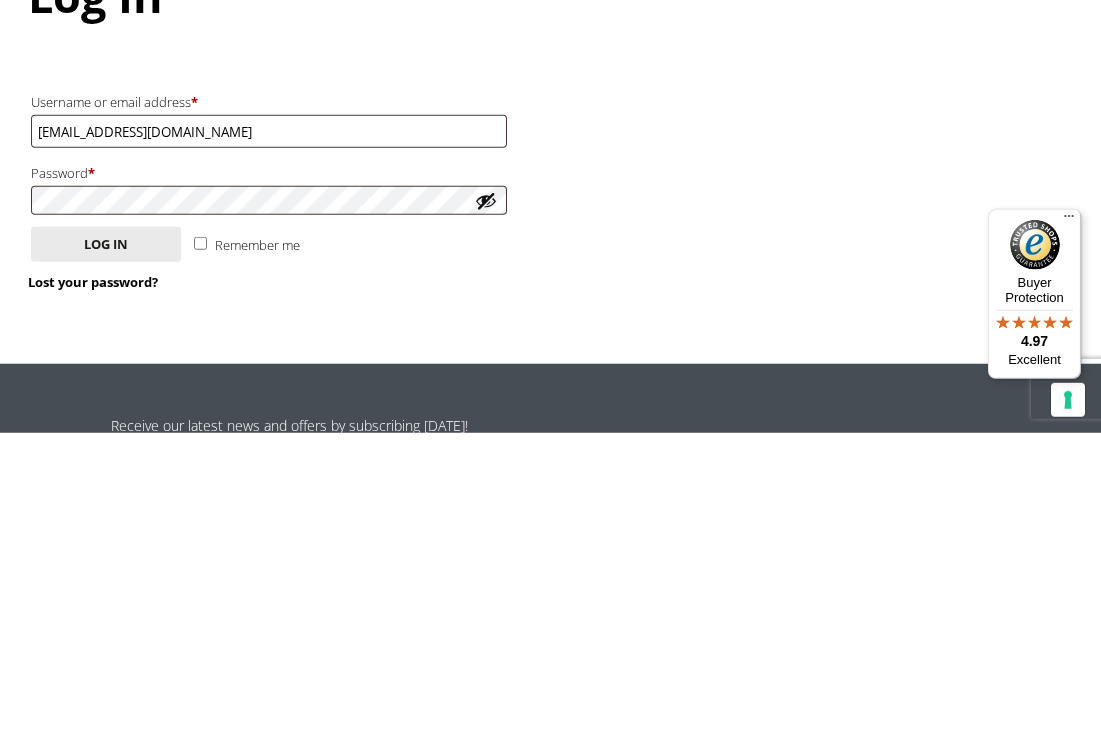click on "Log in" at bounding box center [106, 559] 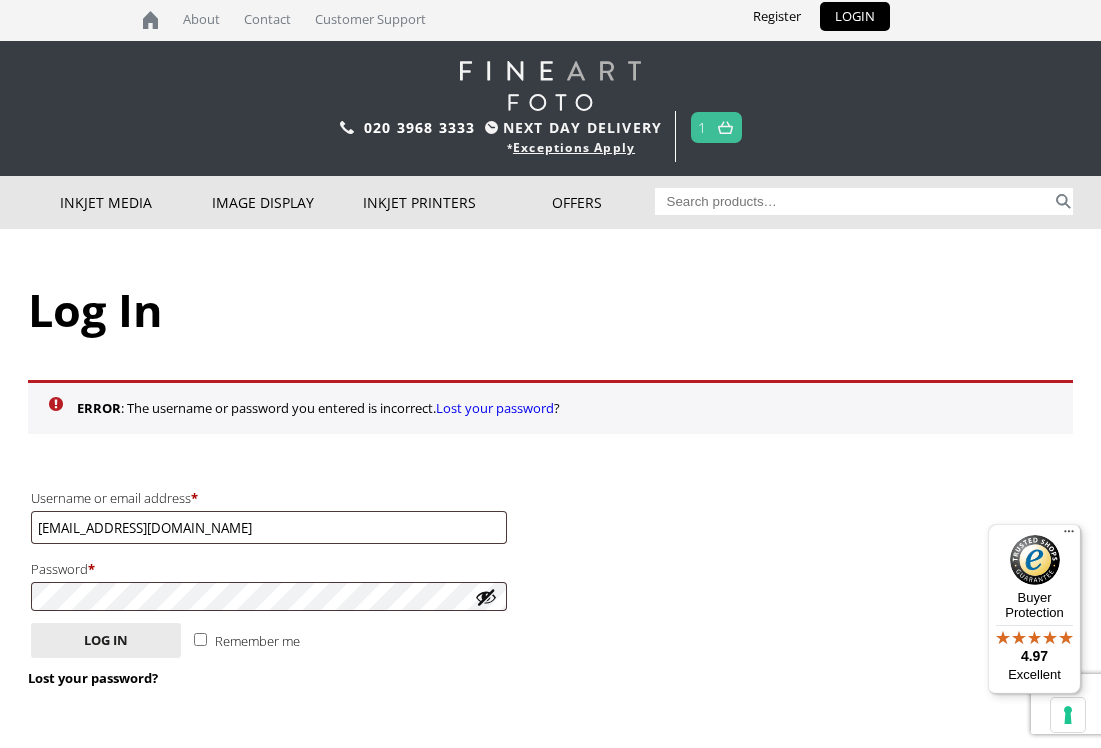 scroll, scrollTop: 0, scrollLeft: 0, axis: both 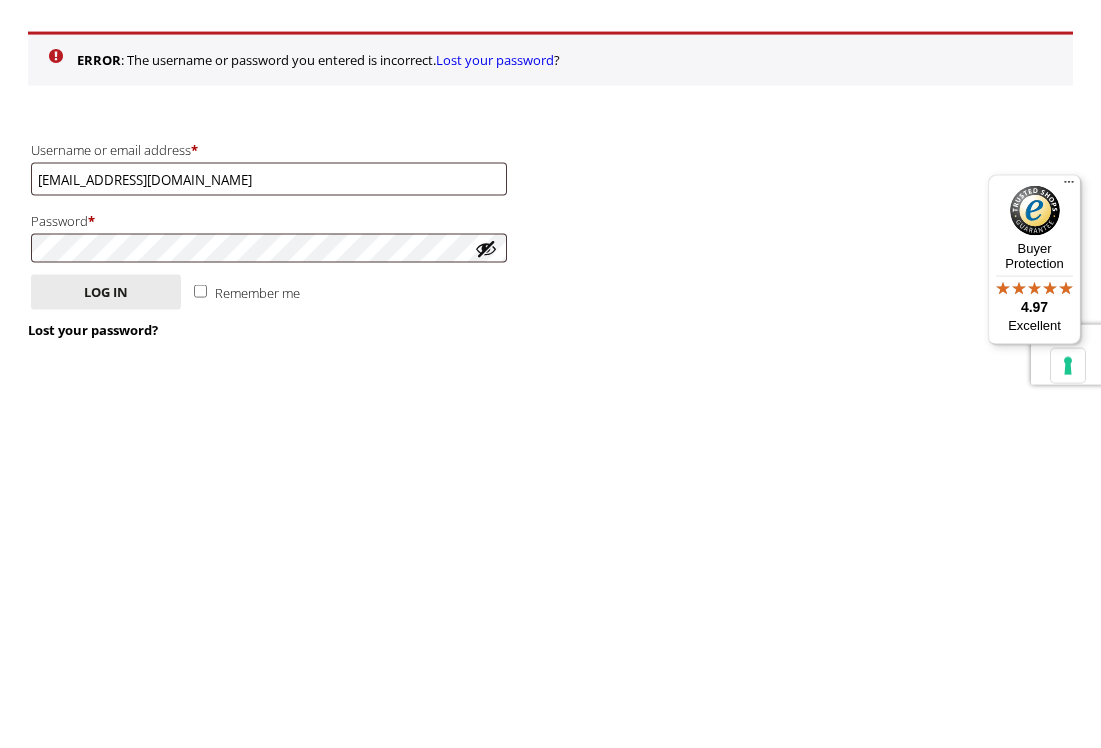 click on "Log in" at bounding box center [106, 641] 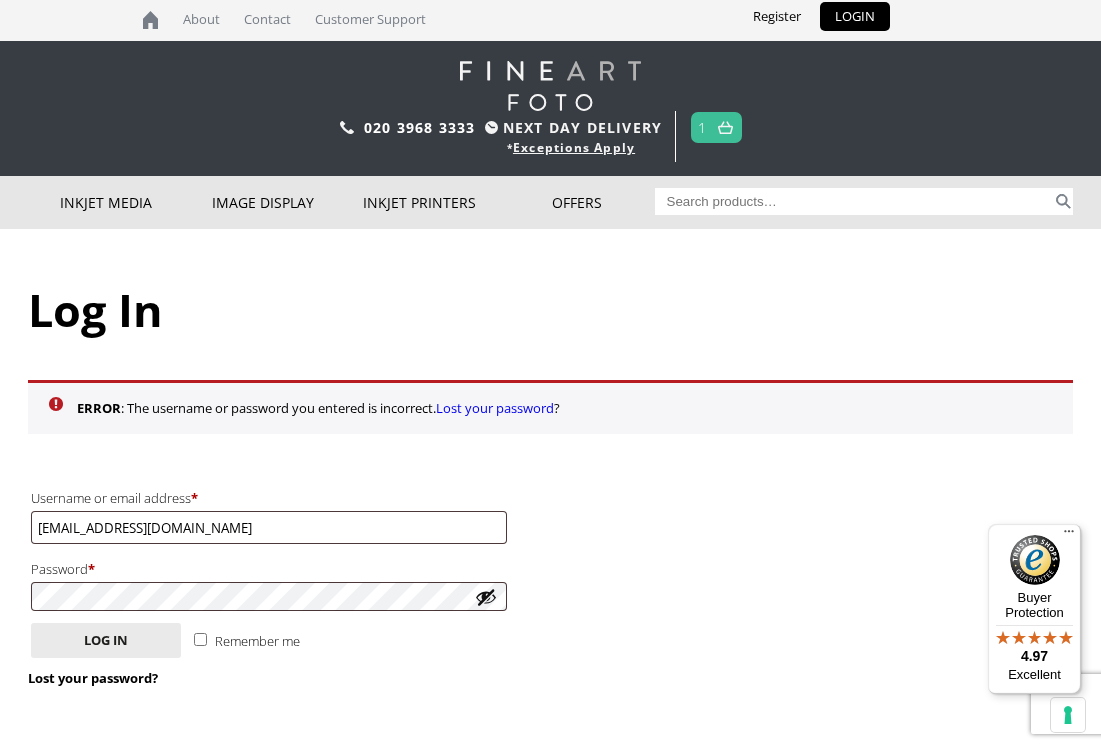scroll, scrollTop: 2, scrollLeft: 0, axis: vertical 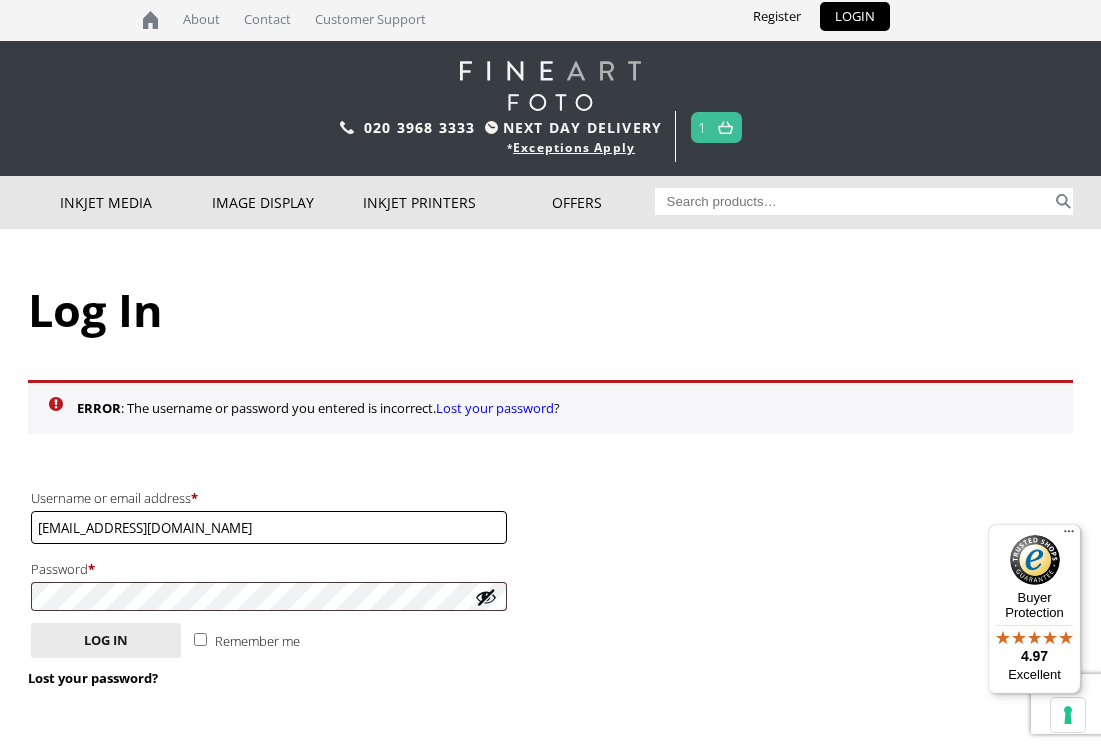click on "[EMAIL_ADDRESS][DOMAIN_NAME]" at bounding box center [269, 527] 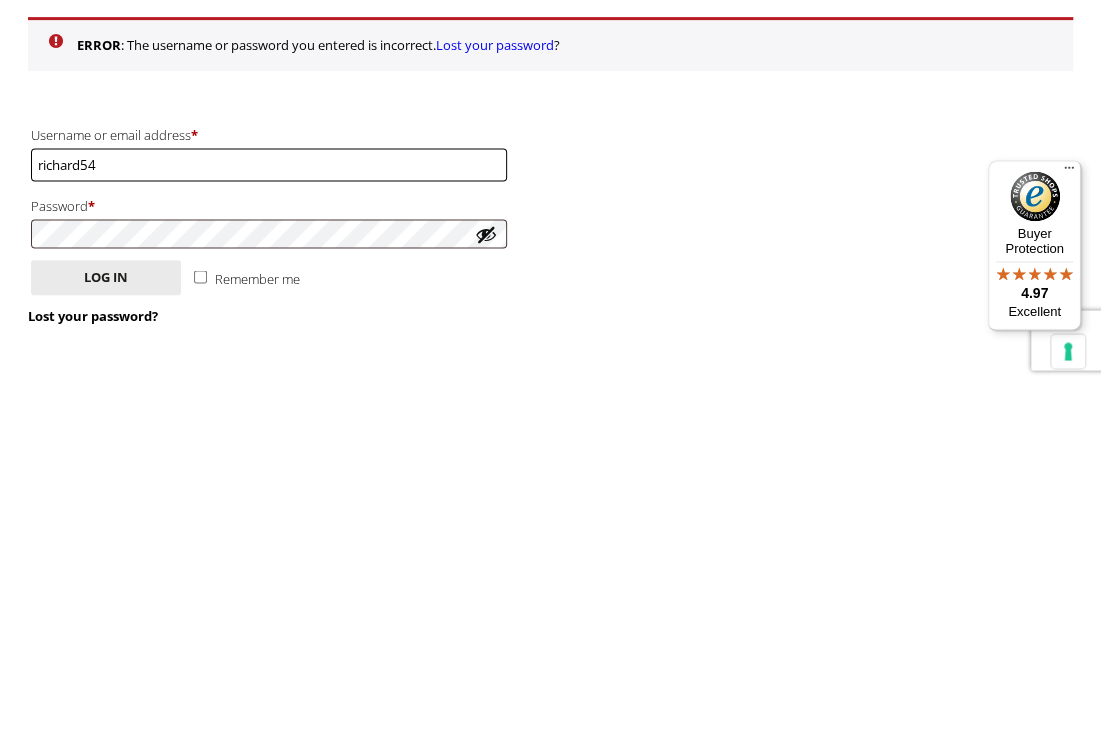 type on "richard5" 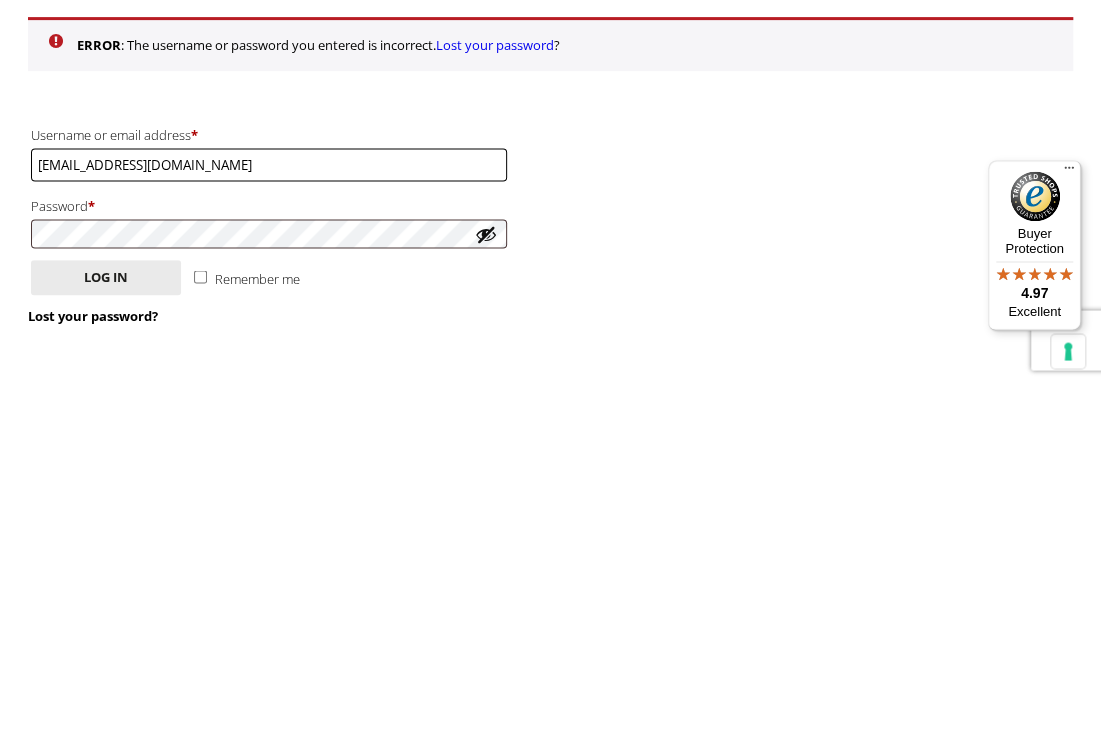 type on "[EMAIL_ADDRESS][DOMAIN_NAME]" 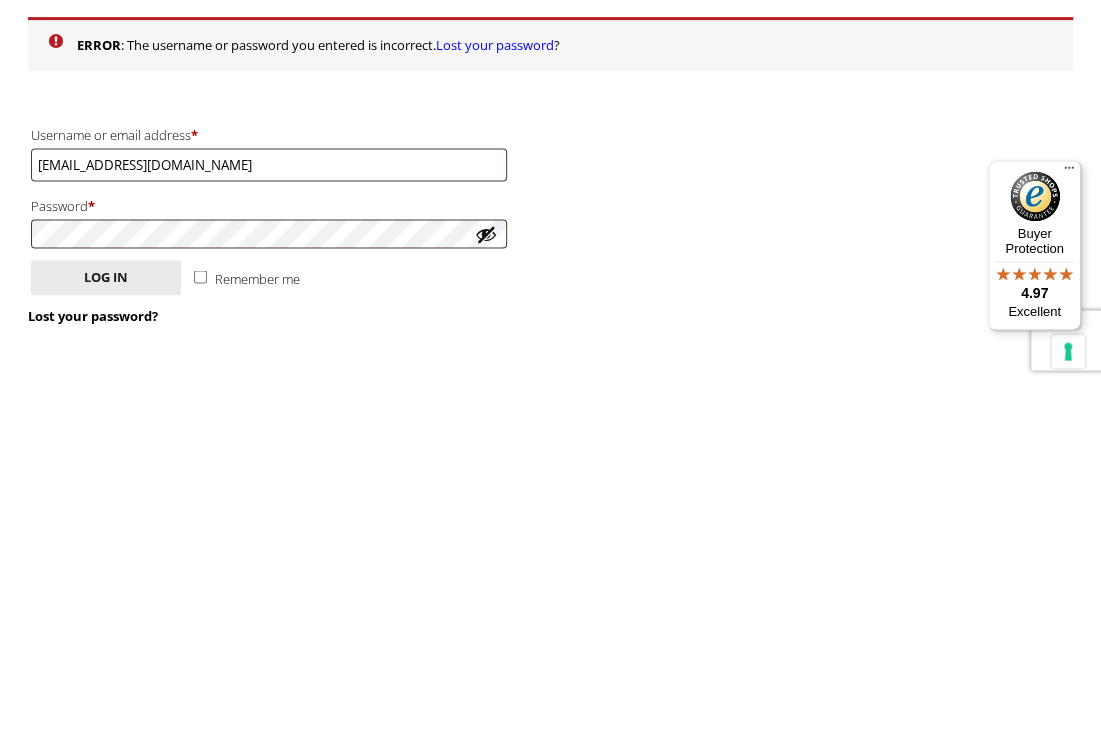 click on "Log in" at bounding box center [106, 641] 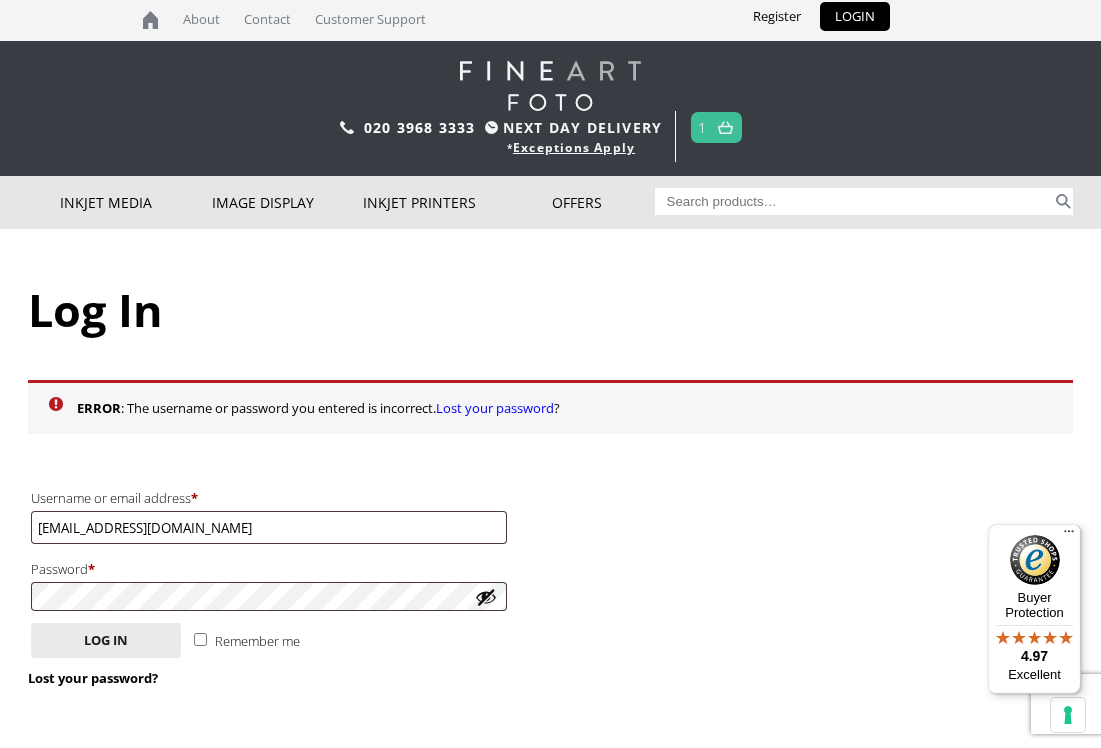 scroll, scrollTop: 2, scrollLeft: 0, axis: vertical 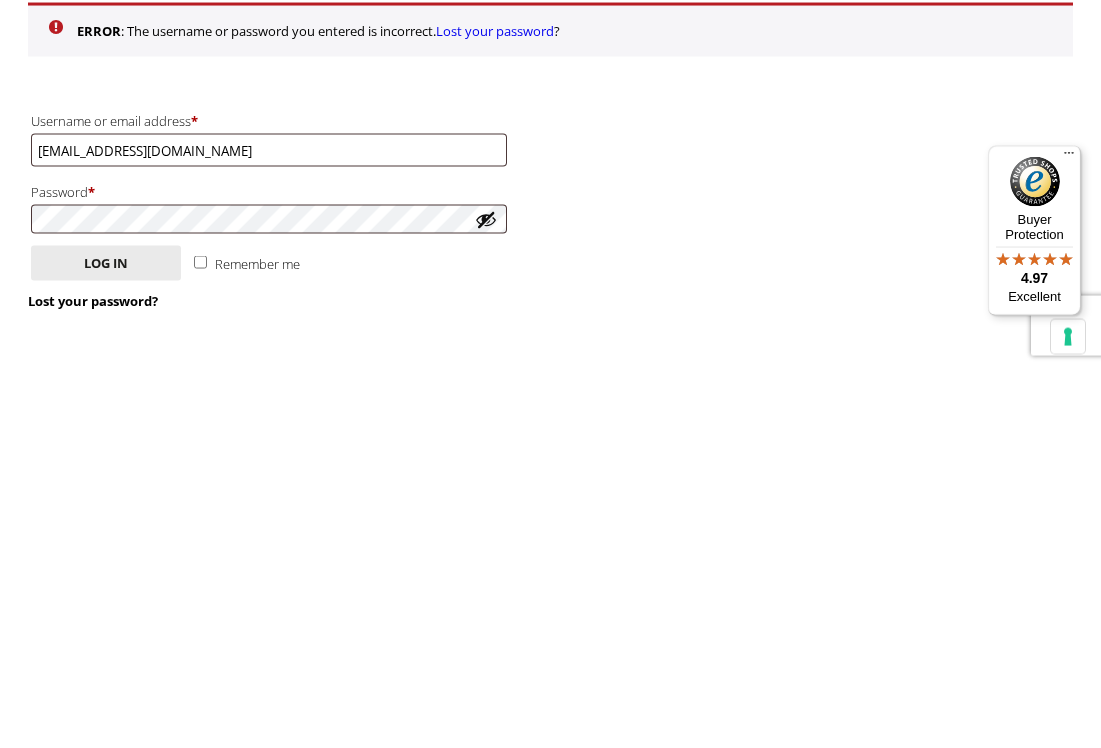 click on "Log in" at bounding box center [106, 641] 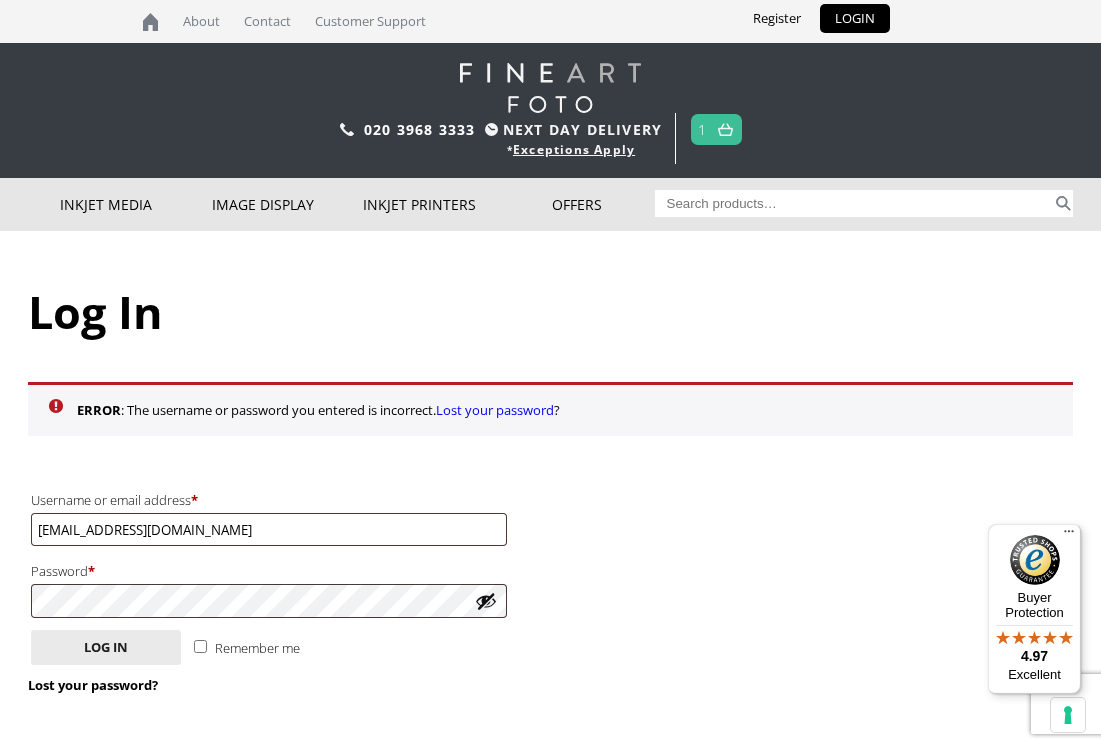 scroll, scrollTop: 0, scrollLeft: 0, axis: both 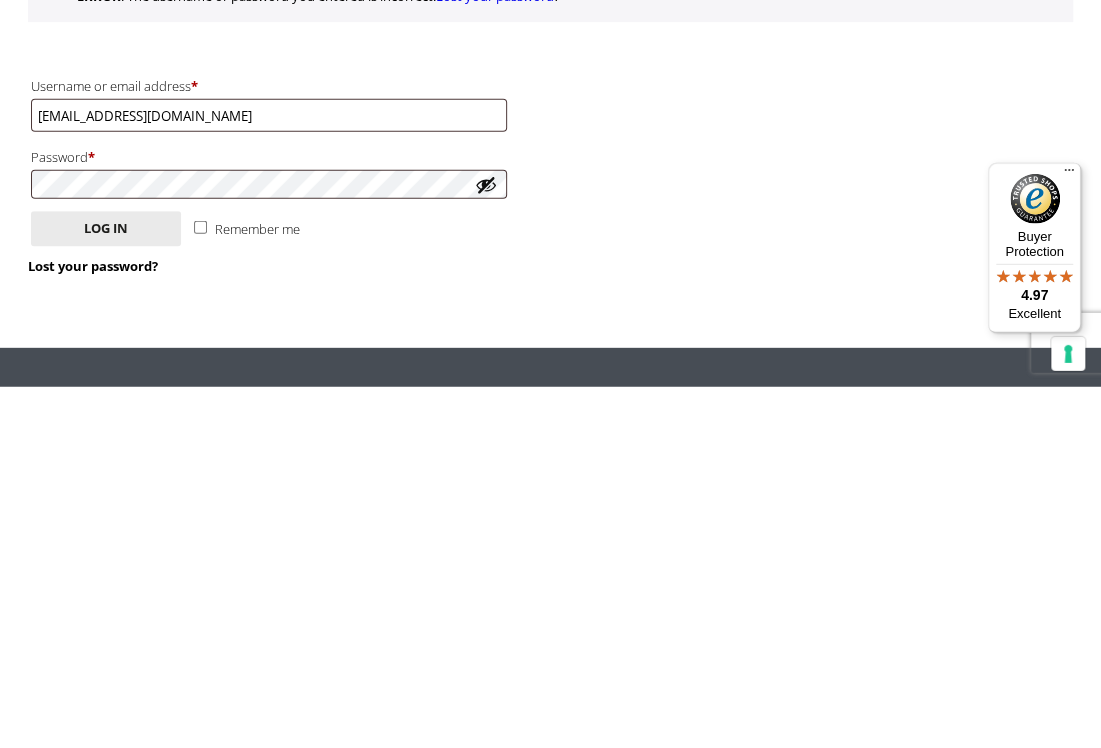 click on "Log in" at bounding box center [106, 589] 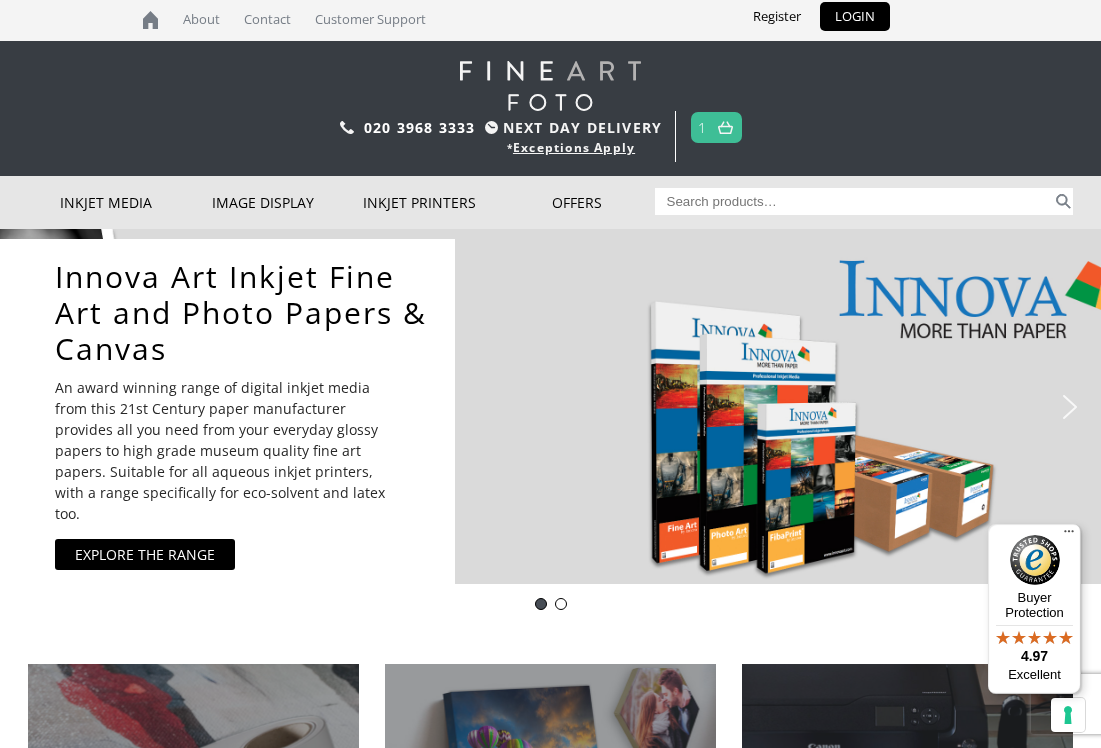 scroll, scrollTop: 2, scrollLeft: 0, axis: vertical 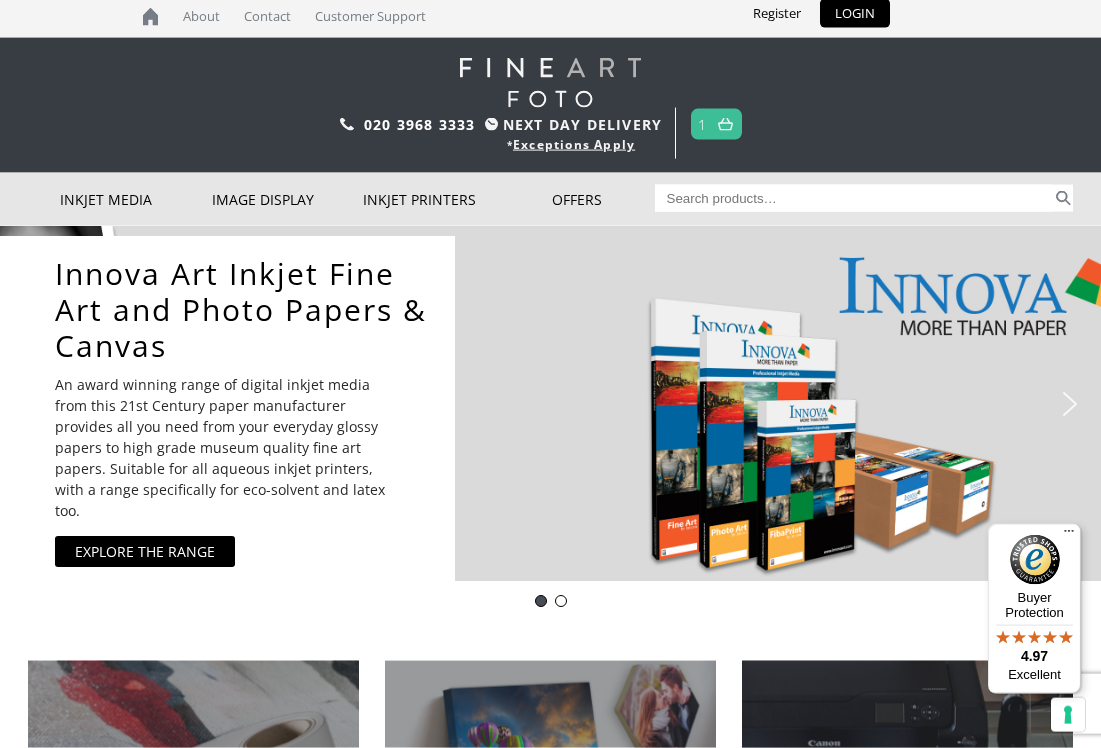 click at bounding box center (725, 124) 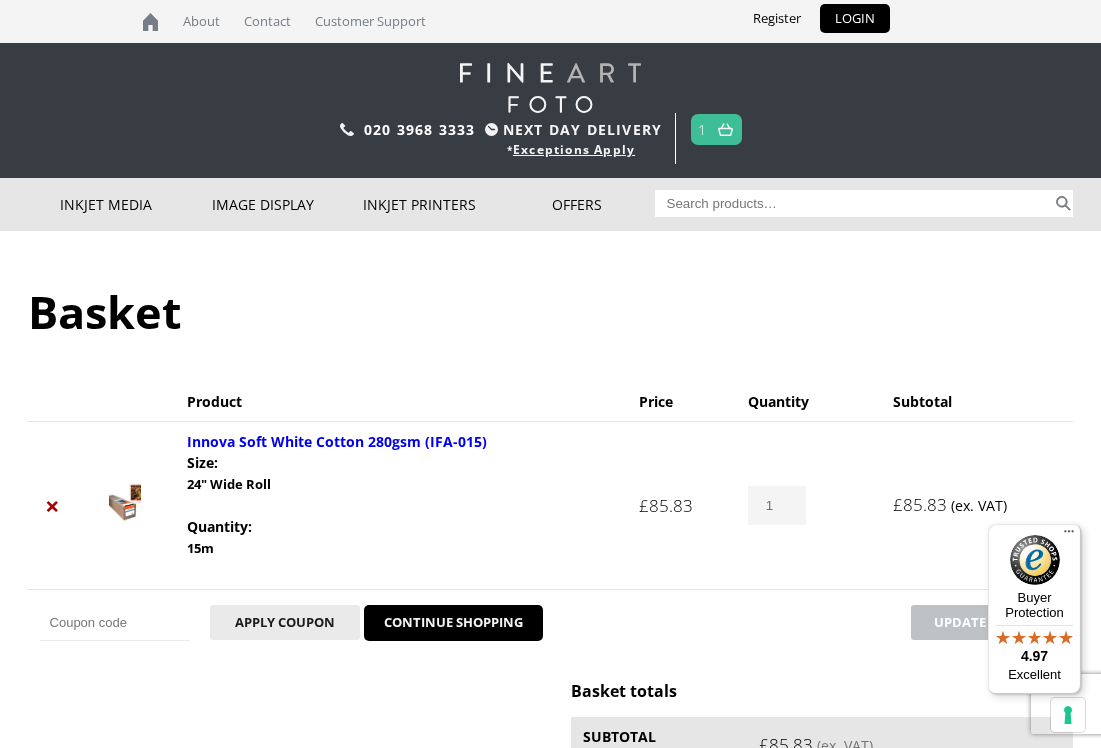 scroll, scrollTop: 0, scrollLeft: 0, axis: both 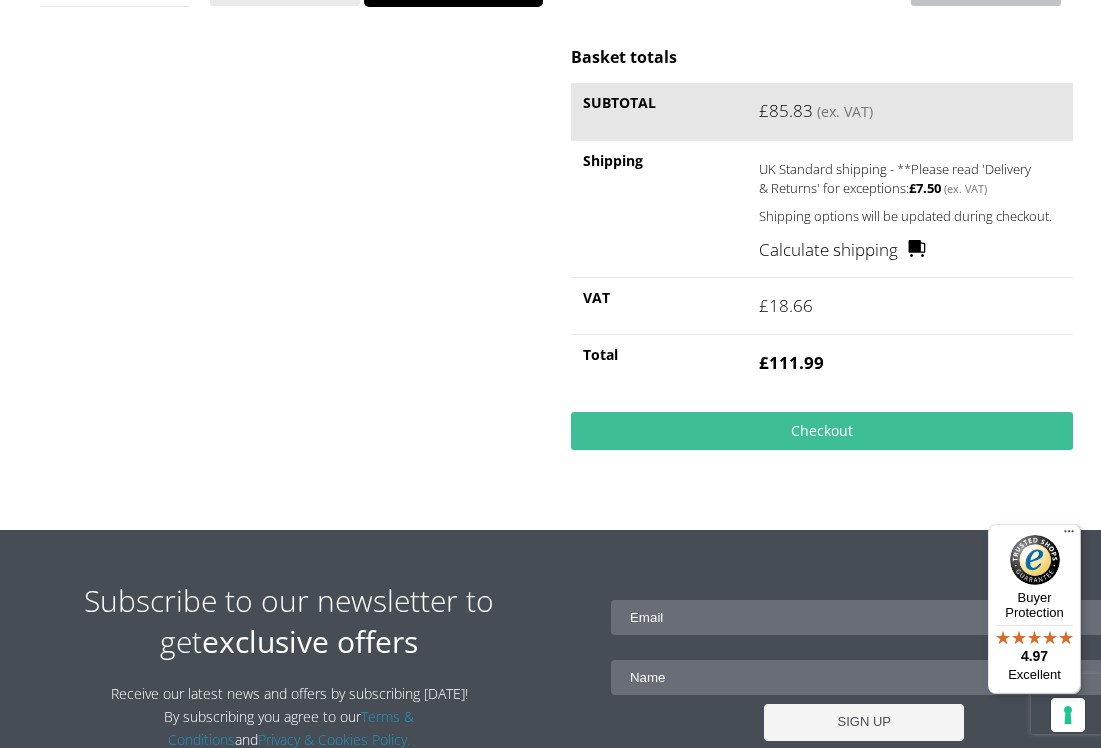 click on "Checkout" at bounding box center (822, 431) 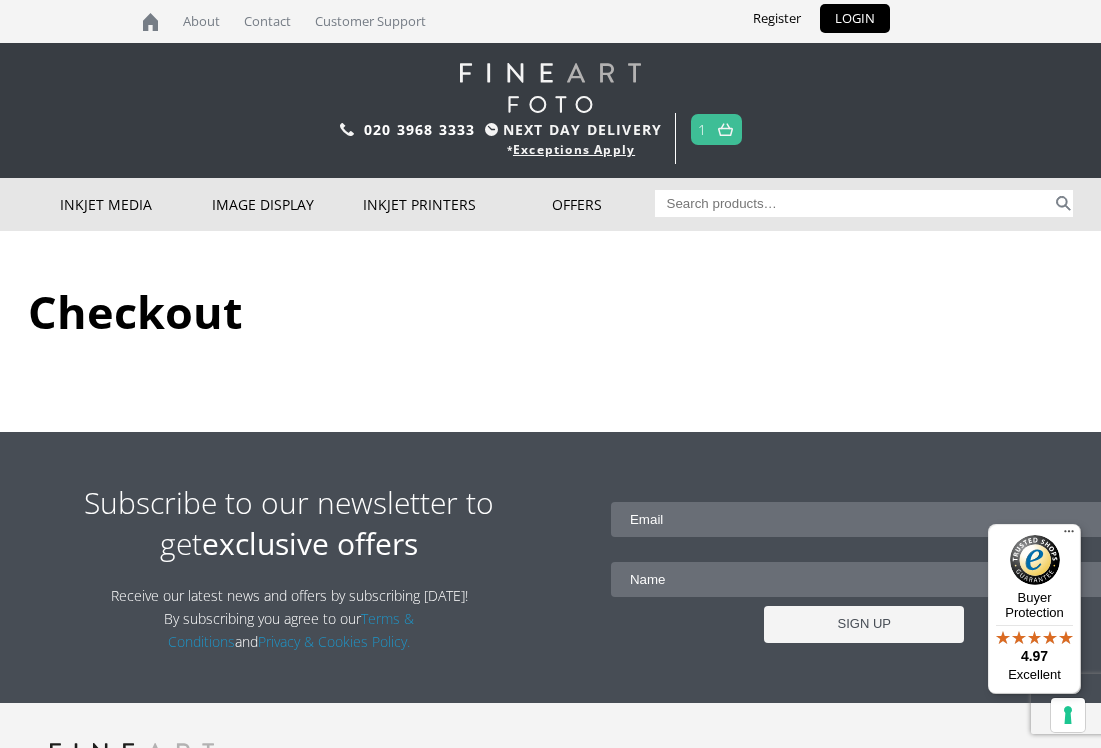 scroll, scrollTop: 2, scrollLeft: 0, axis: vertical 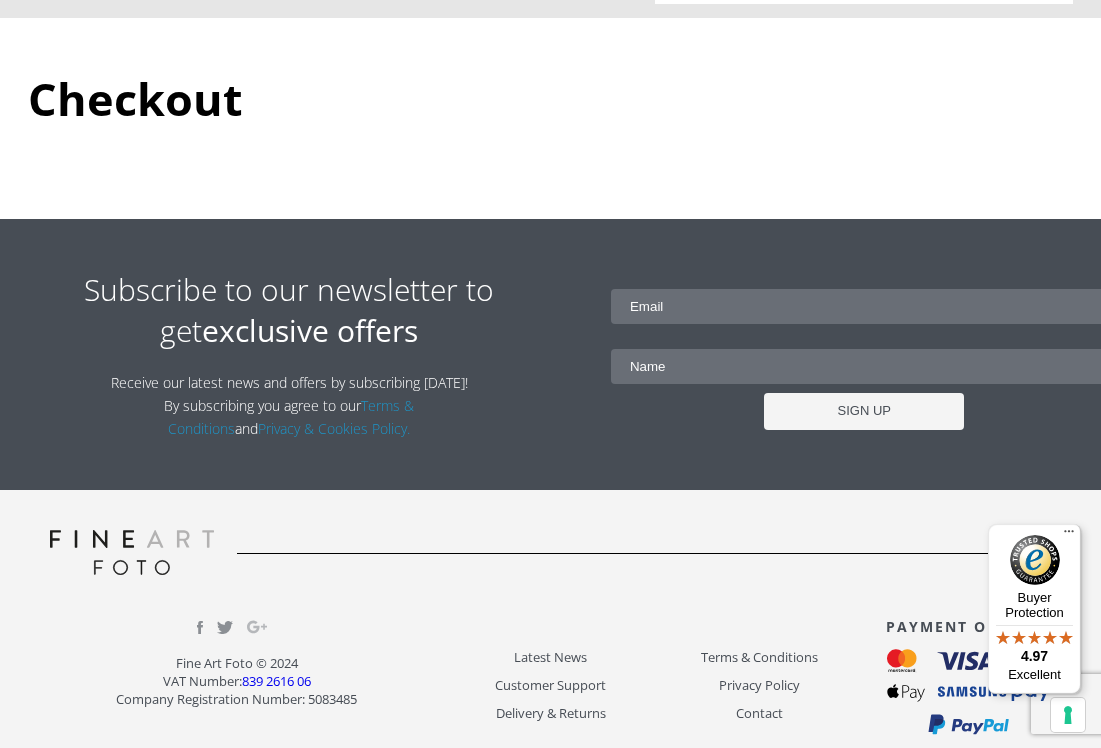click at bounding box center [864, 306] 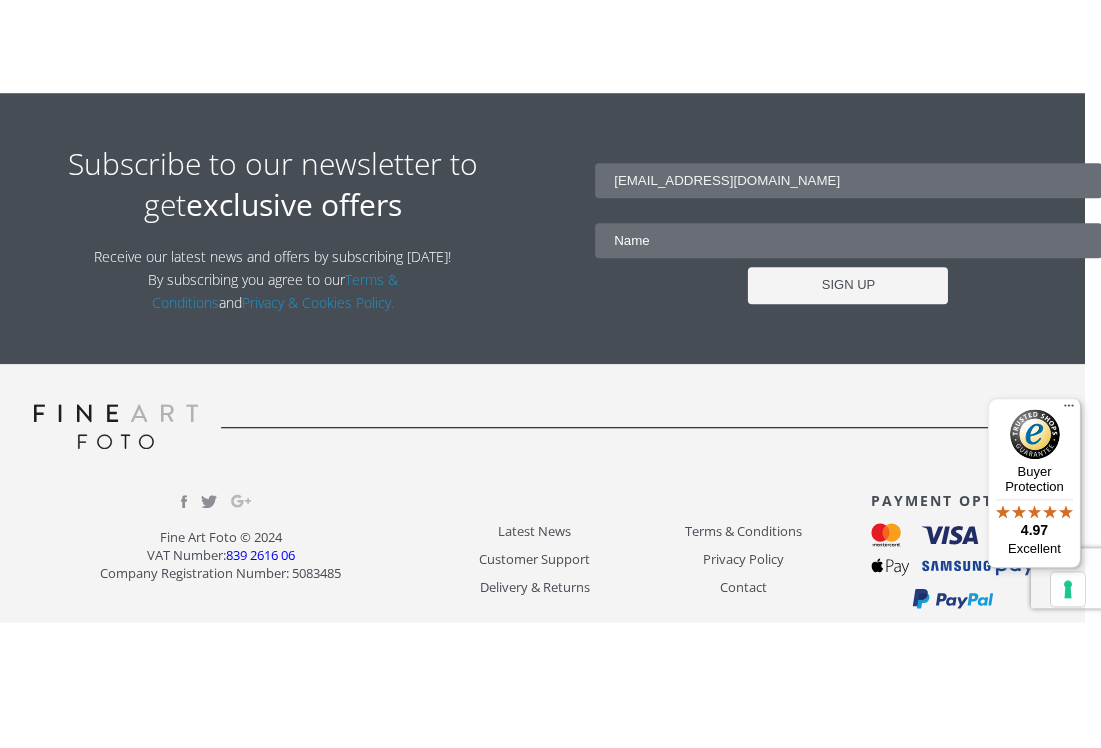 type on "ricklittlewood@msn.com" 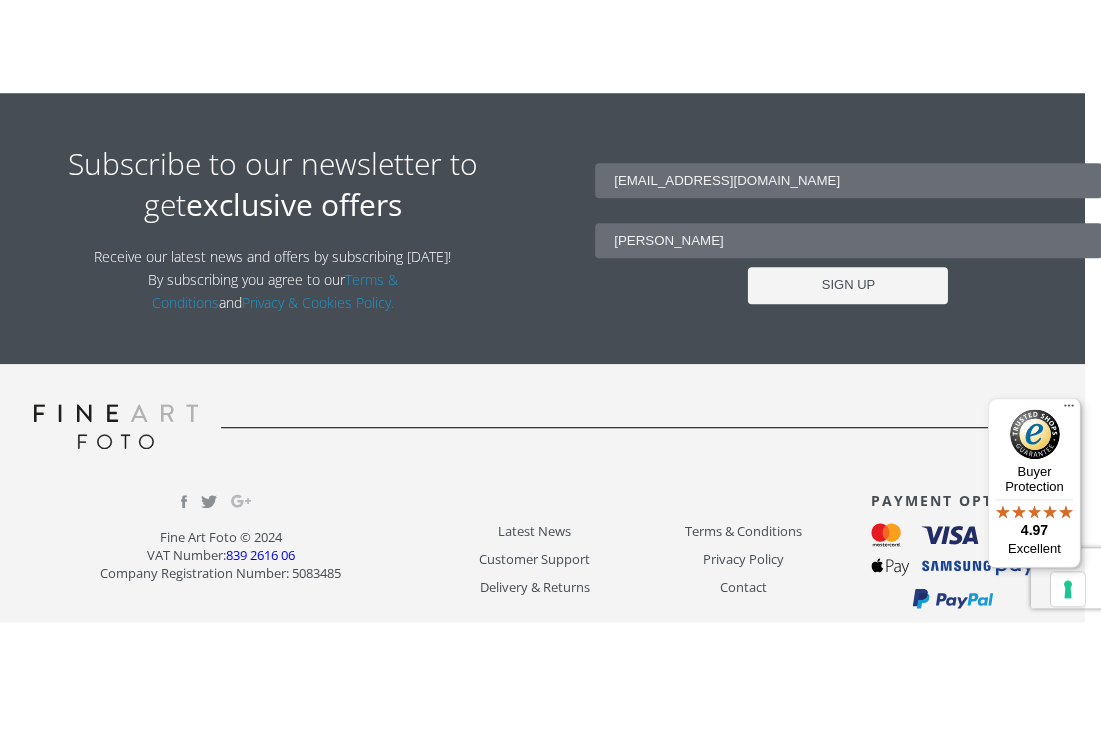 type on "Richard Littlewood" 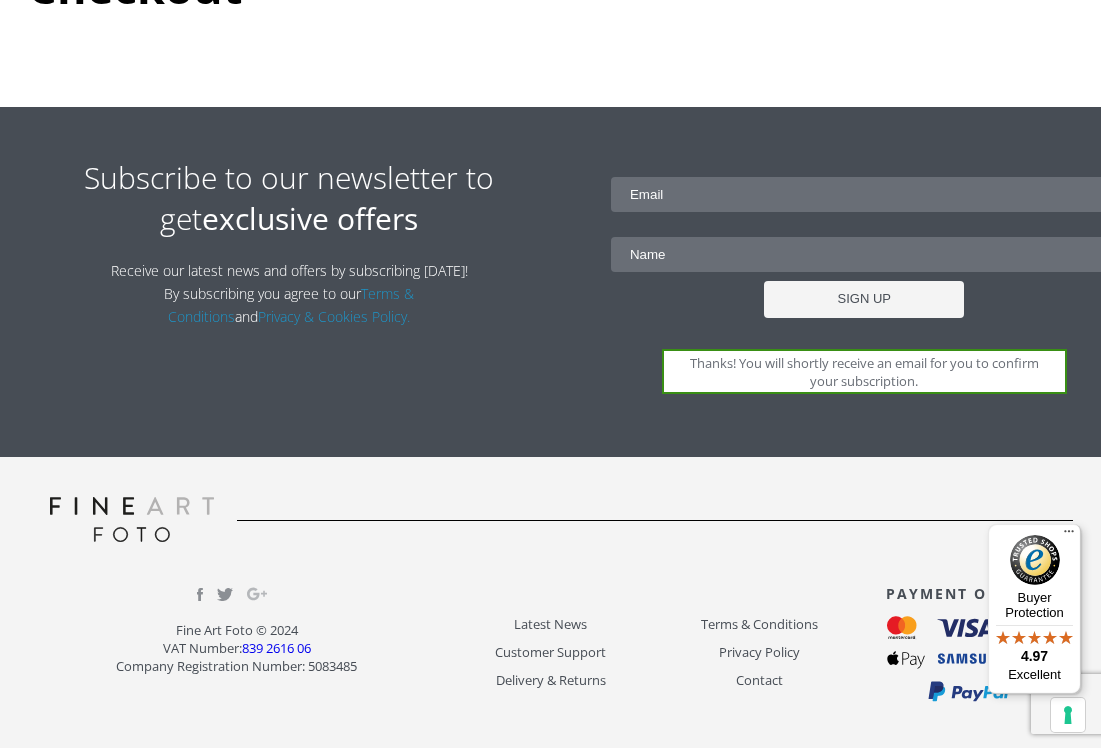 scroll, scrollTop: 329, scrollLeft: 0, axis: vertical 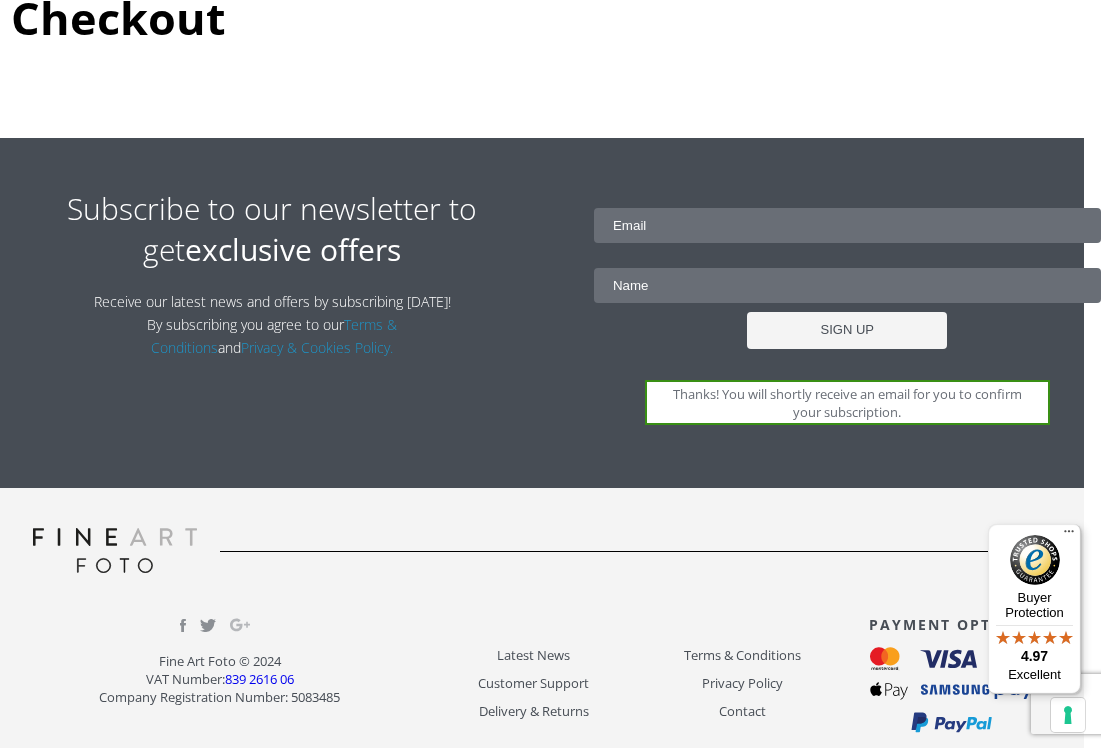 click on "Contact" at bounding box center (742, 711) 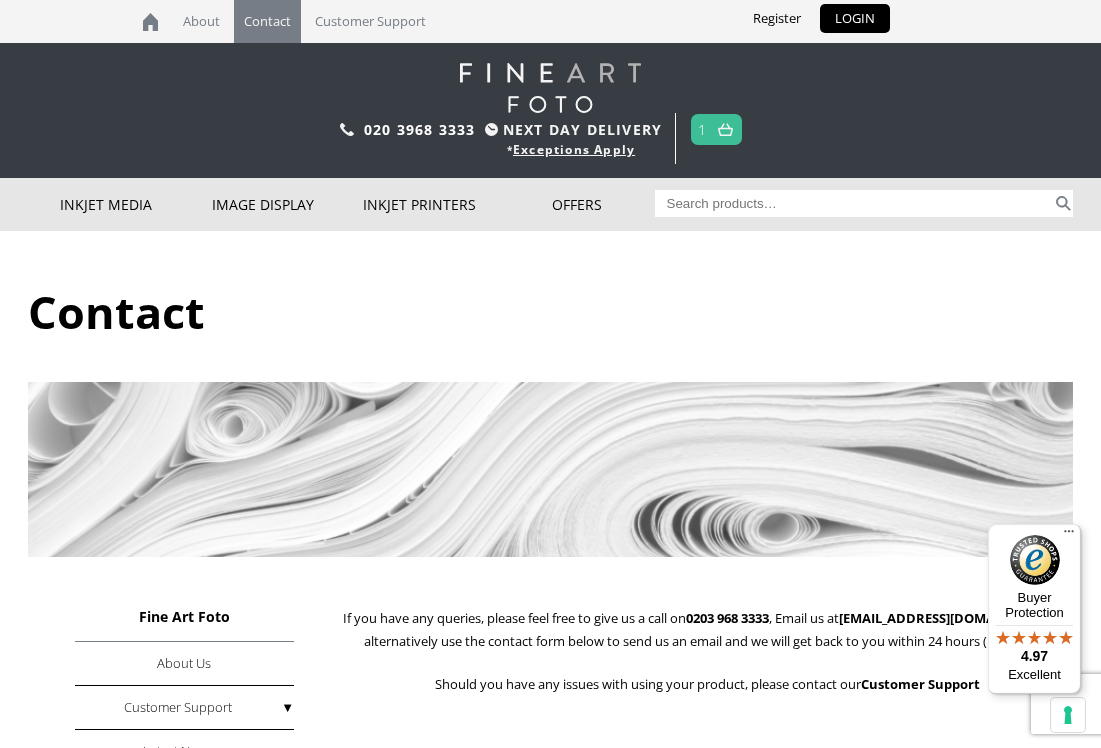 scroll, scrollTop: 2, scrollLeft: 0, axis: vertical 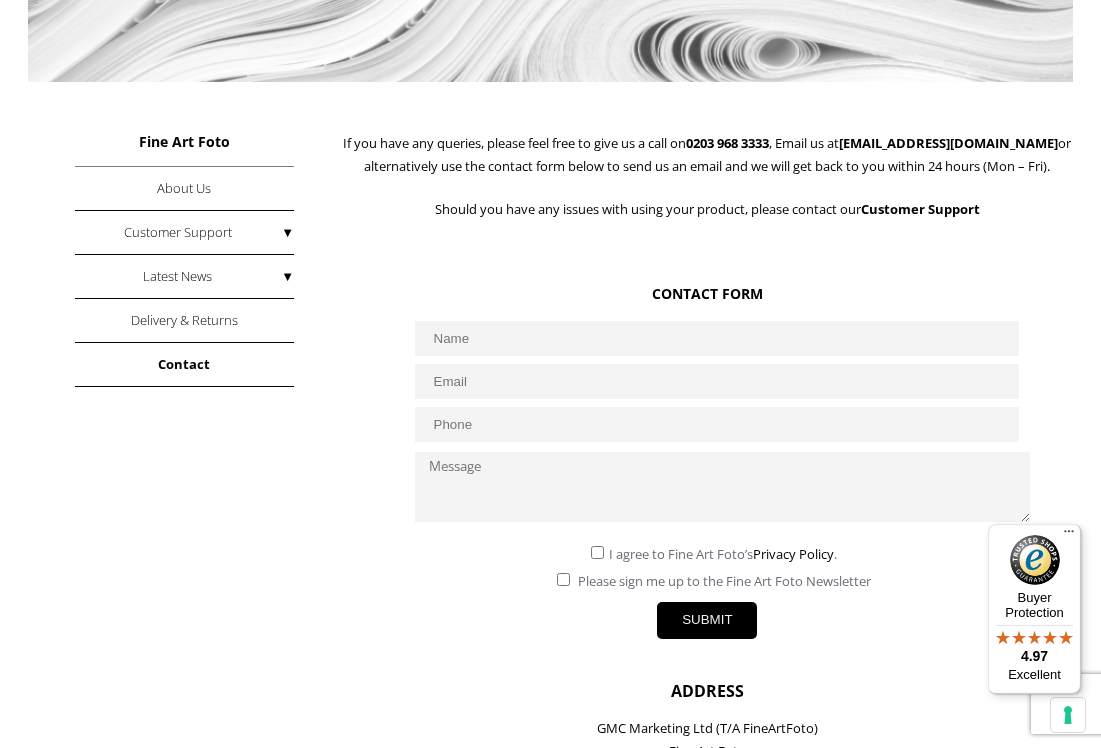 click at bounding box center (717, 338) 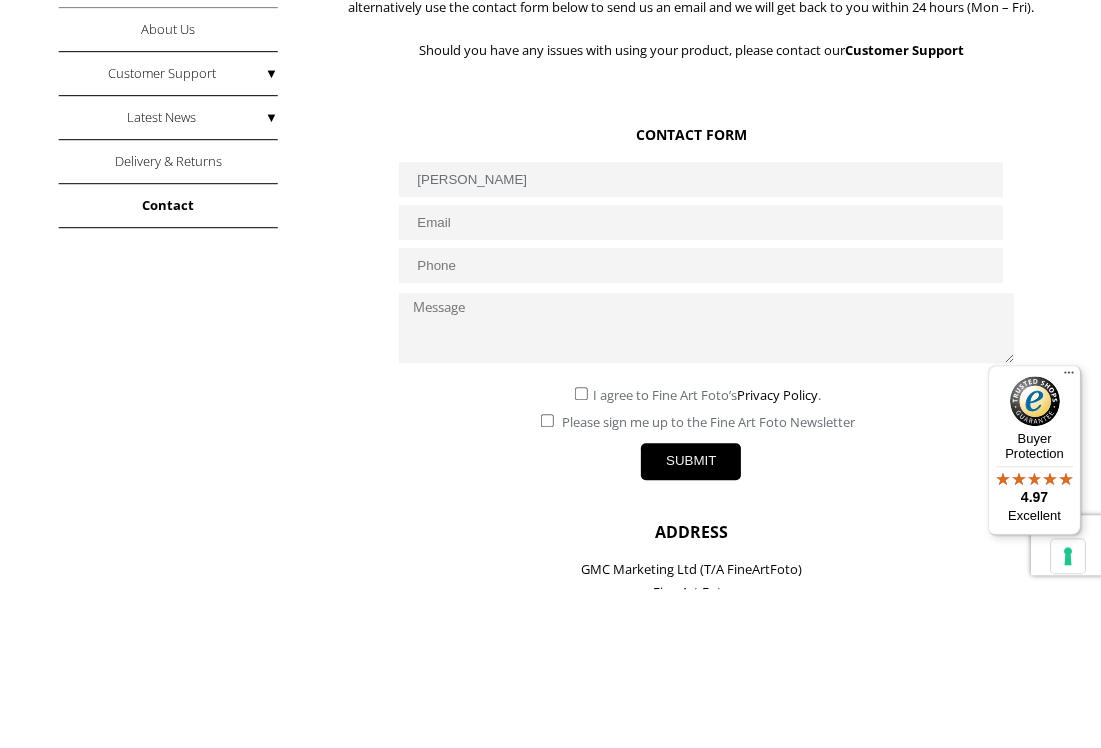 type on "Richard Littlewood" 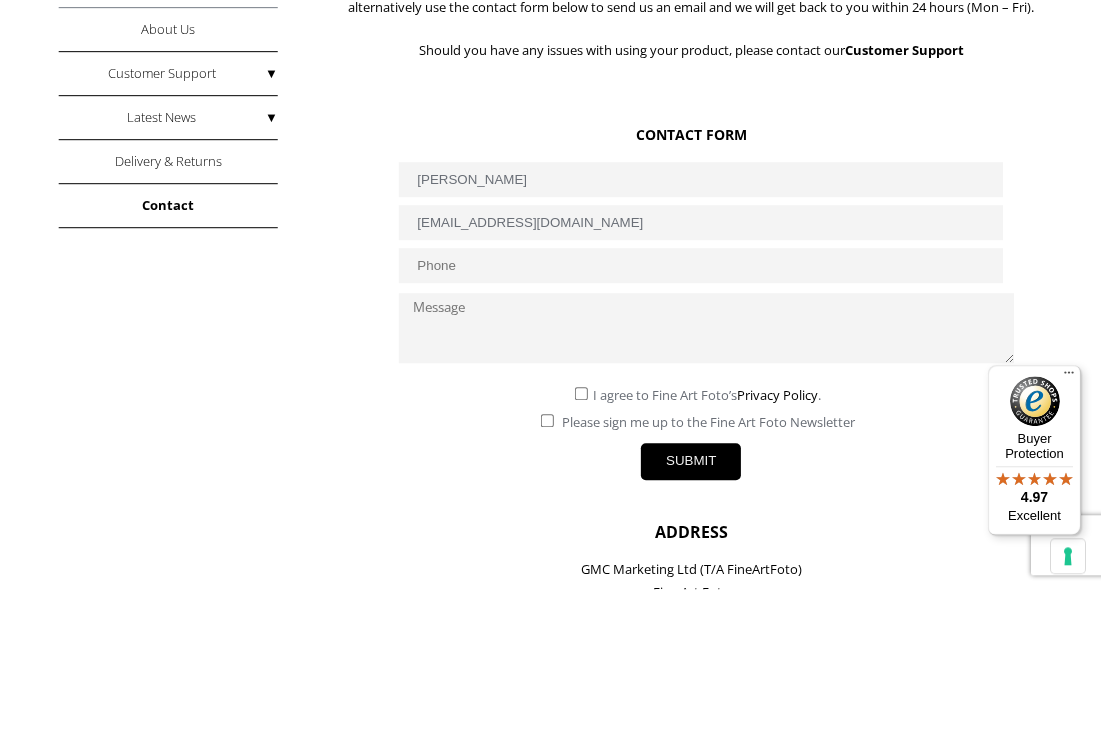 type on "ricklittlewood@msn.com" 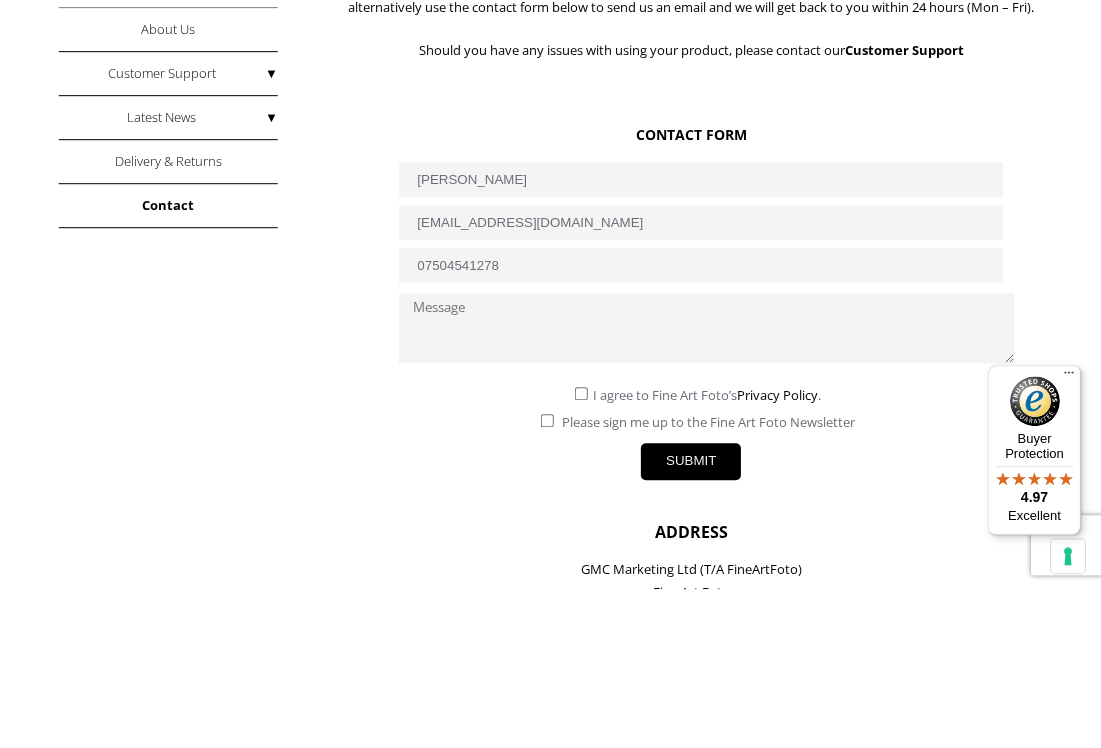 type on "07504541278" 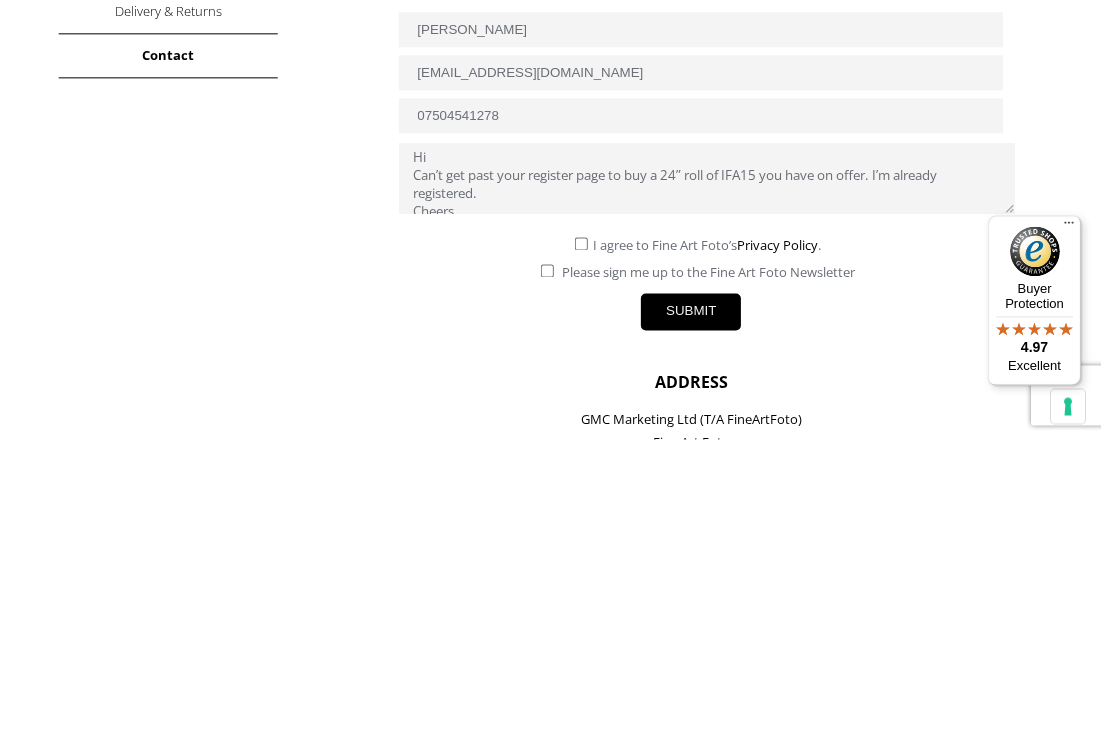 type on "Hi
Can’t get past your register page to buy a 24” roll of IFA15 you have on offer. I’m already registered.
Cheers" 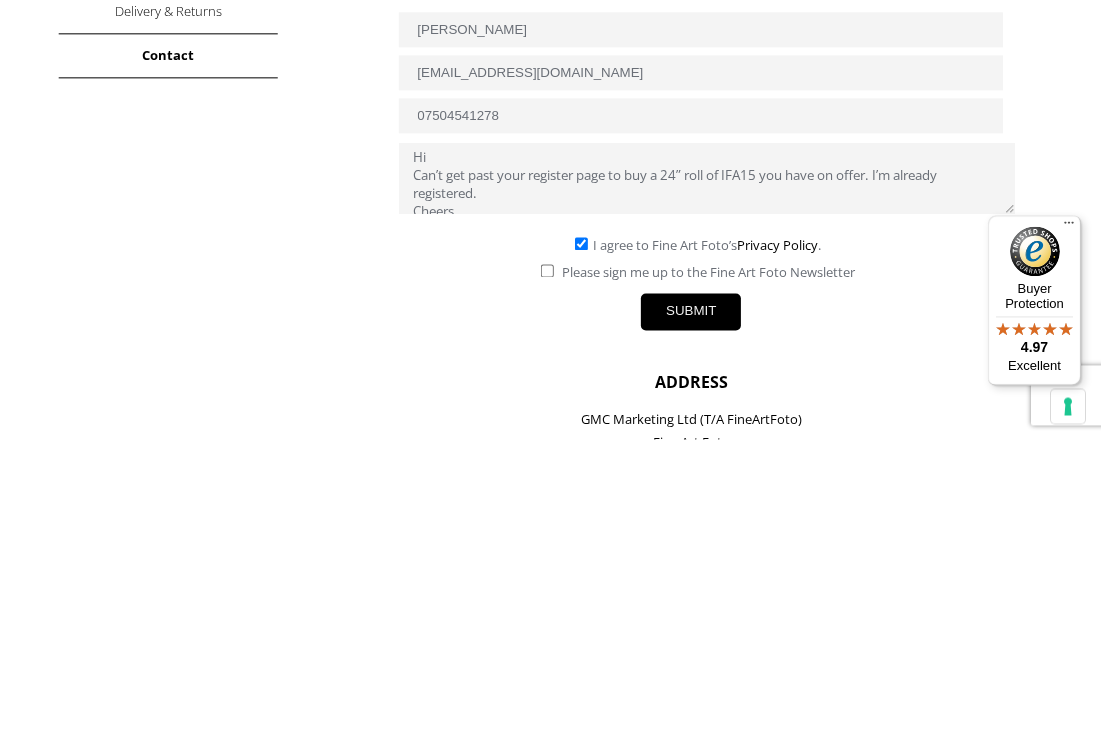scroll, scrollTop: 783, scrollLeft: 17, axis: both 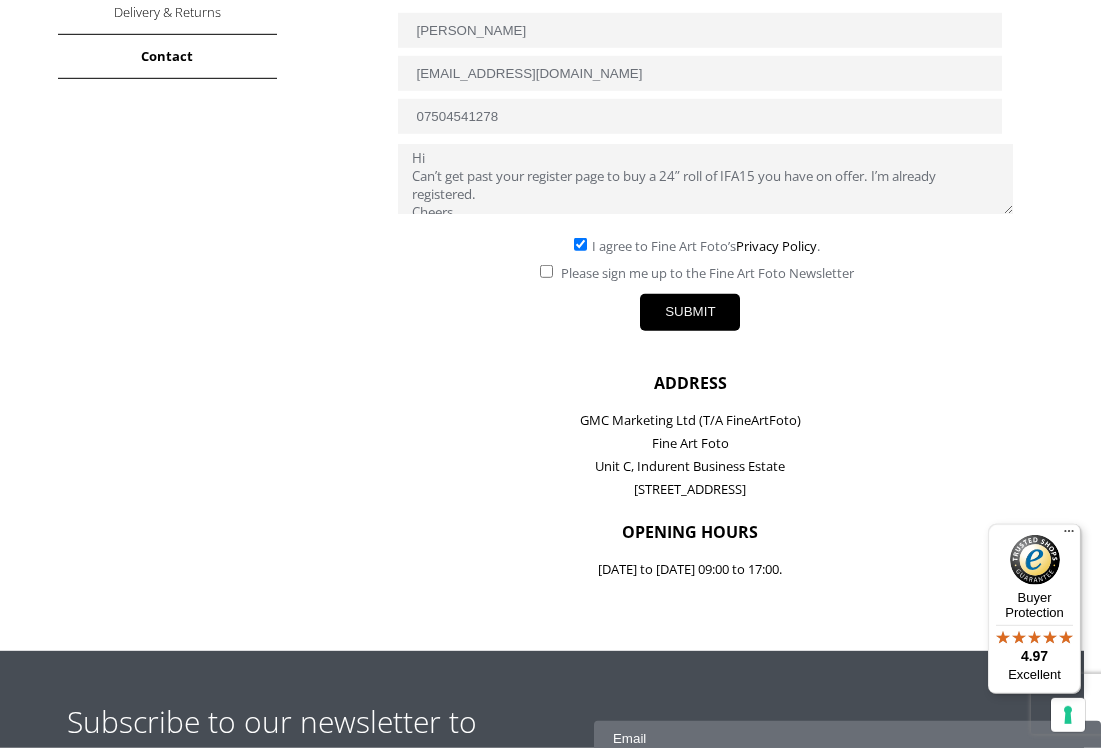 click on "SUBMIT" at bounding box center (690, 312) 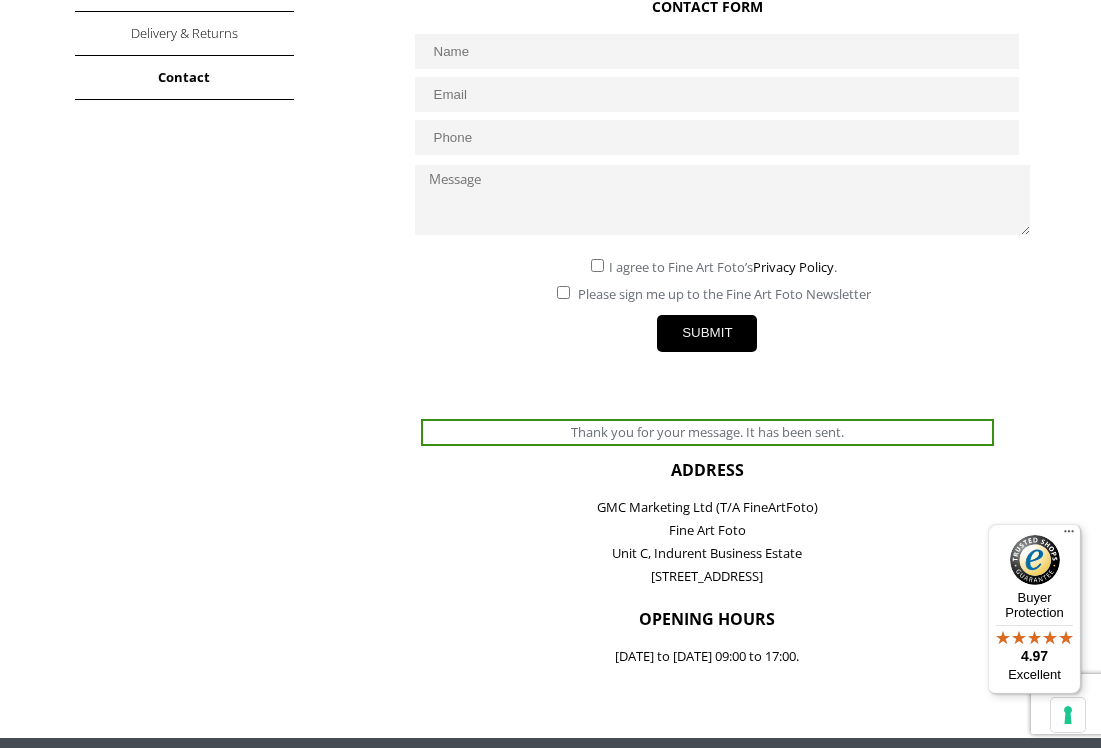 scroll, scrollTop: 762, scrollLeft: 0, axis: vertical 